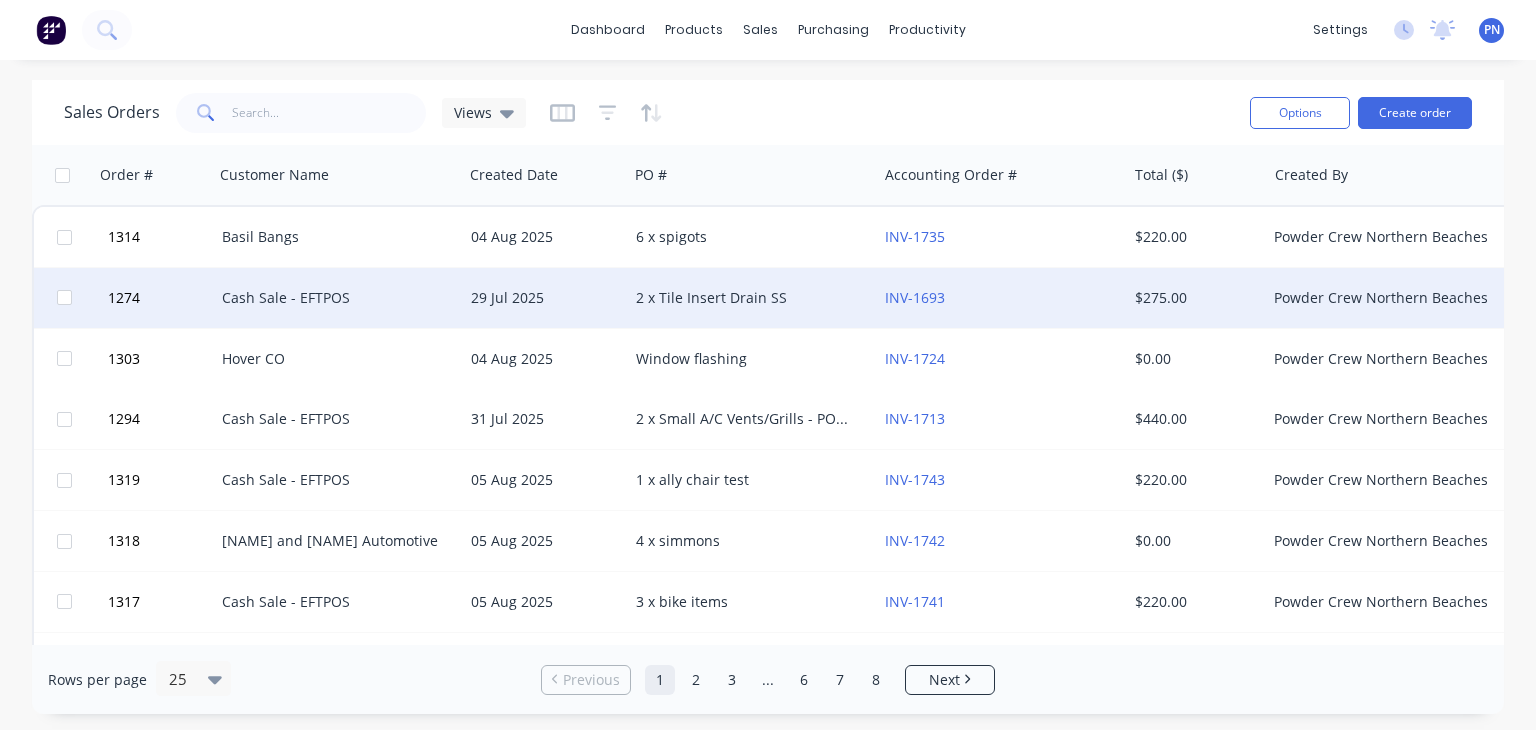 scroll, scrollTop: 0, scrollLeft: 0, axis: both 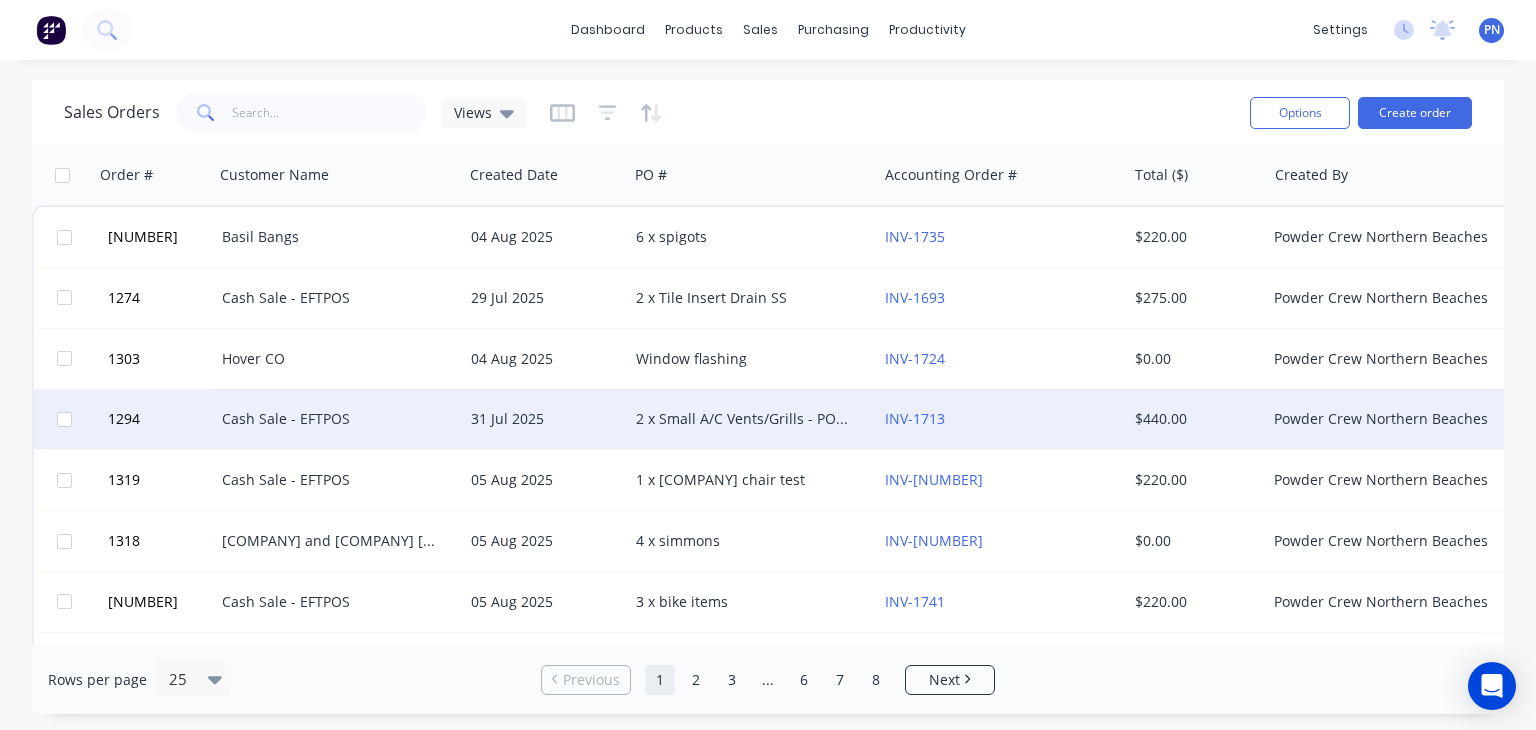 click on "2 x Small A/C Vents/Grills - POWDER COAT - PEARL WHITE" at bounding box center [747, 419] 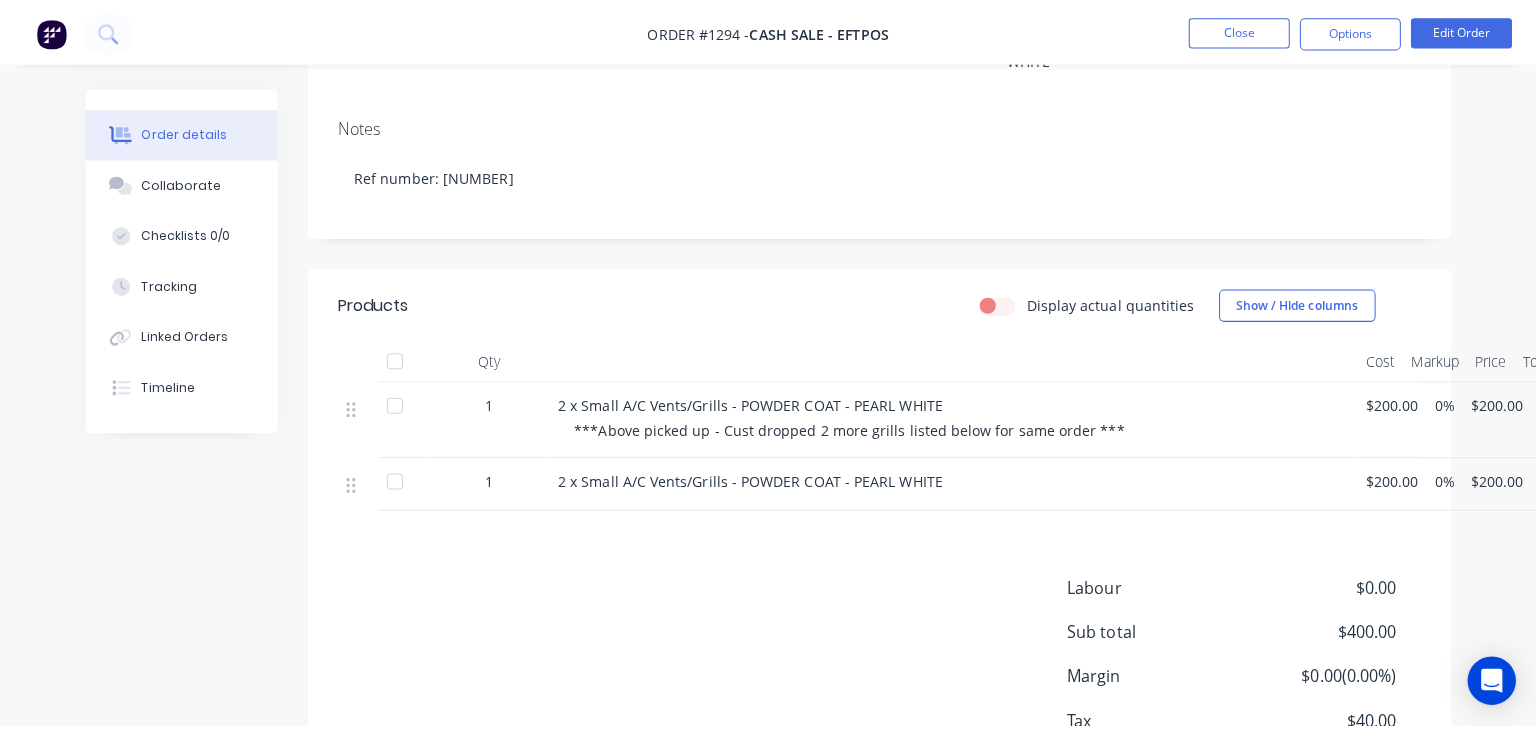 scroll, scrollTop: 0, scrollLeft: 0, axis: both 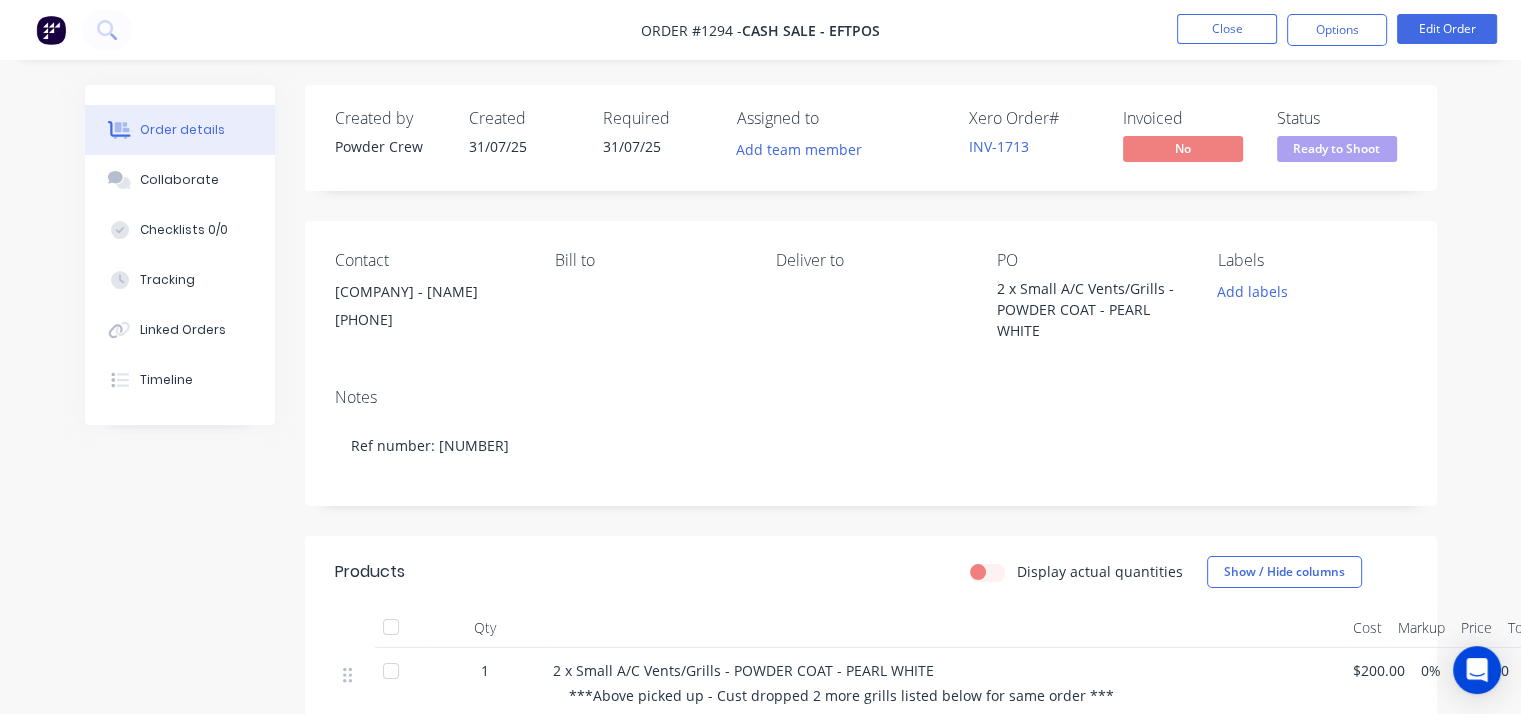 click on "Order #[NUMBER] - Cash Sale - EFTPOS Close Options Edit Order" at bounding box center (760, 30) 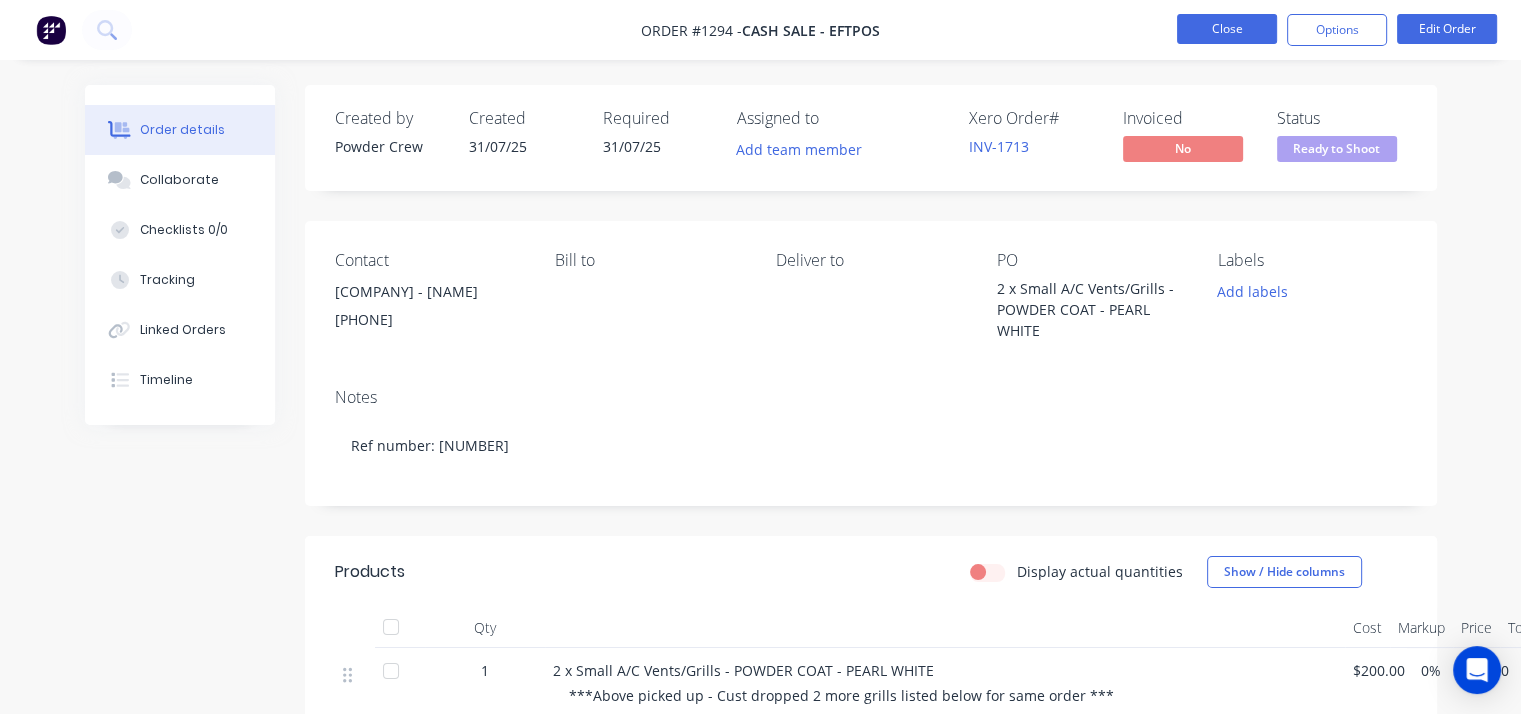 click on "Close" at bounding box center (1227, 29) 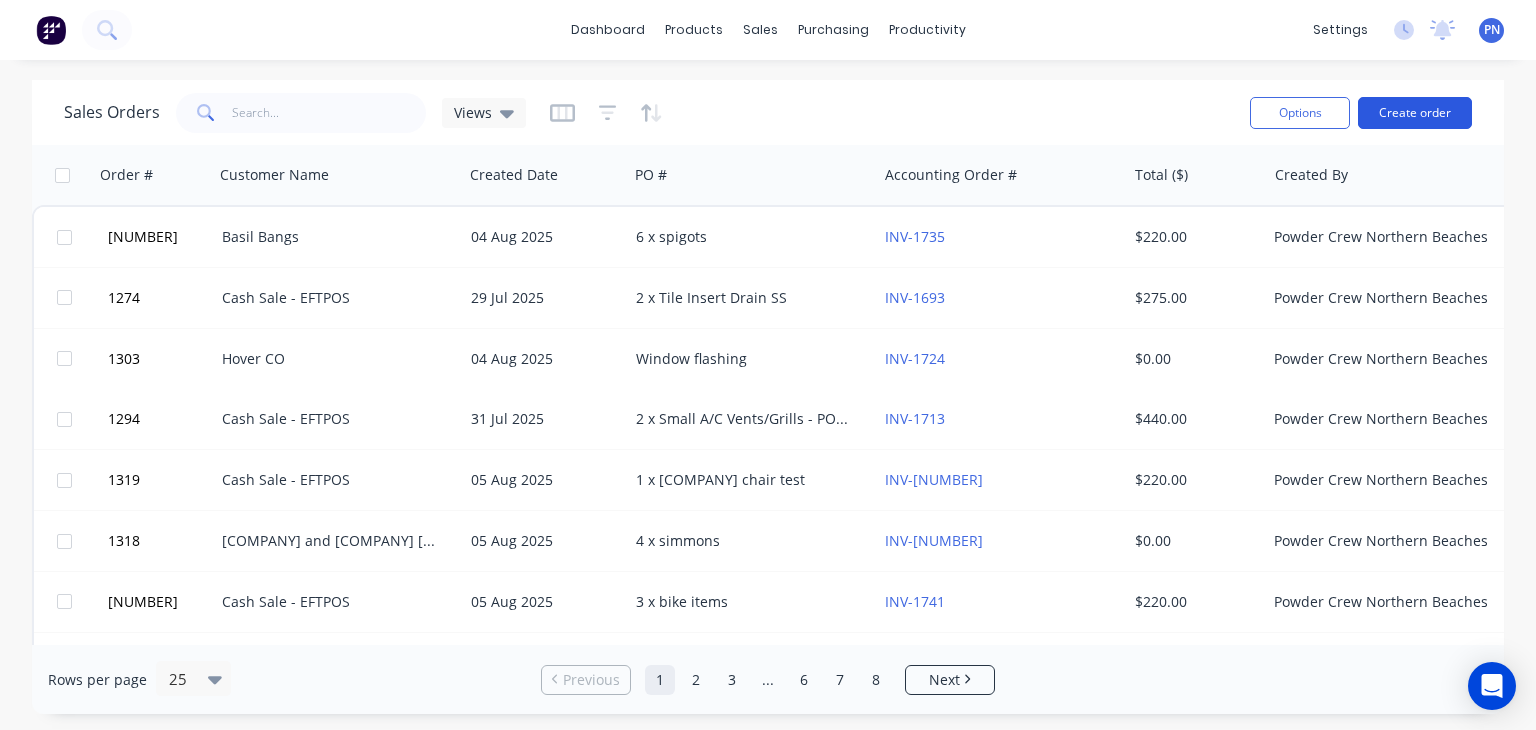 click on "Create order" at bounding box center [1415, 113] 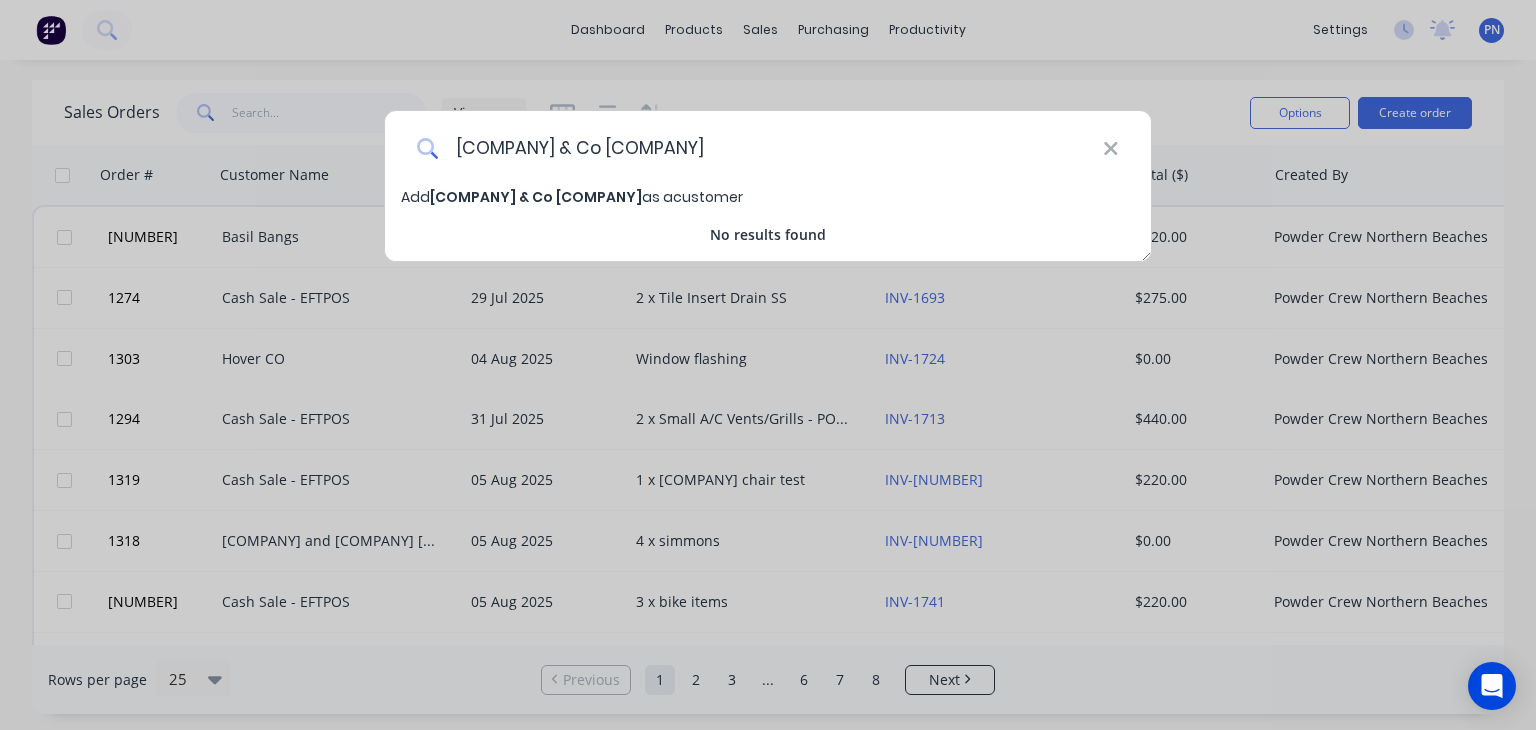 click on "[COMPANY] & Co [COMPANY]" at bounding box center [771, 148] 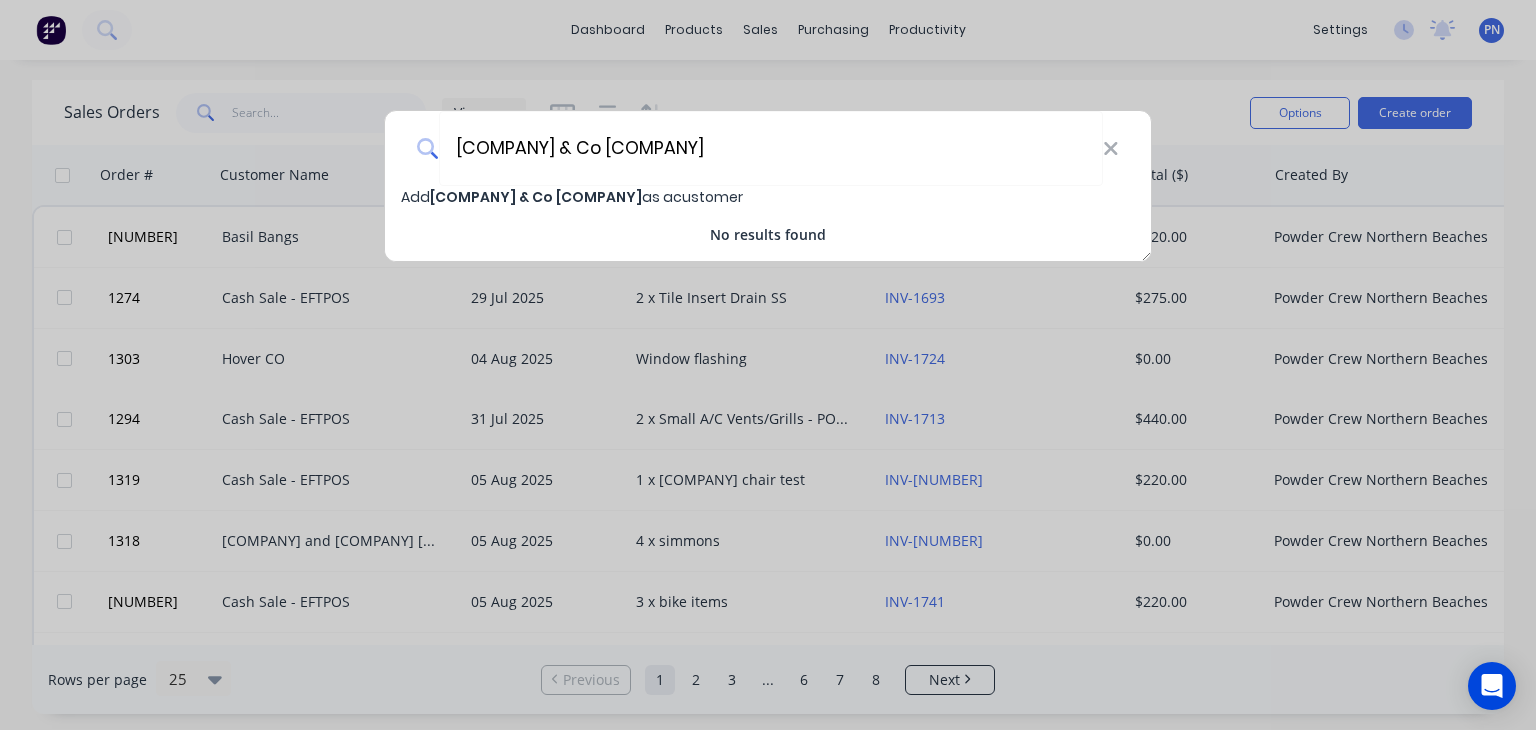 type on "[COMPANY] & Co [COMPANY]" 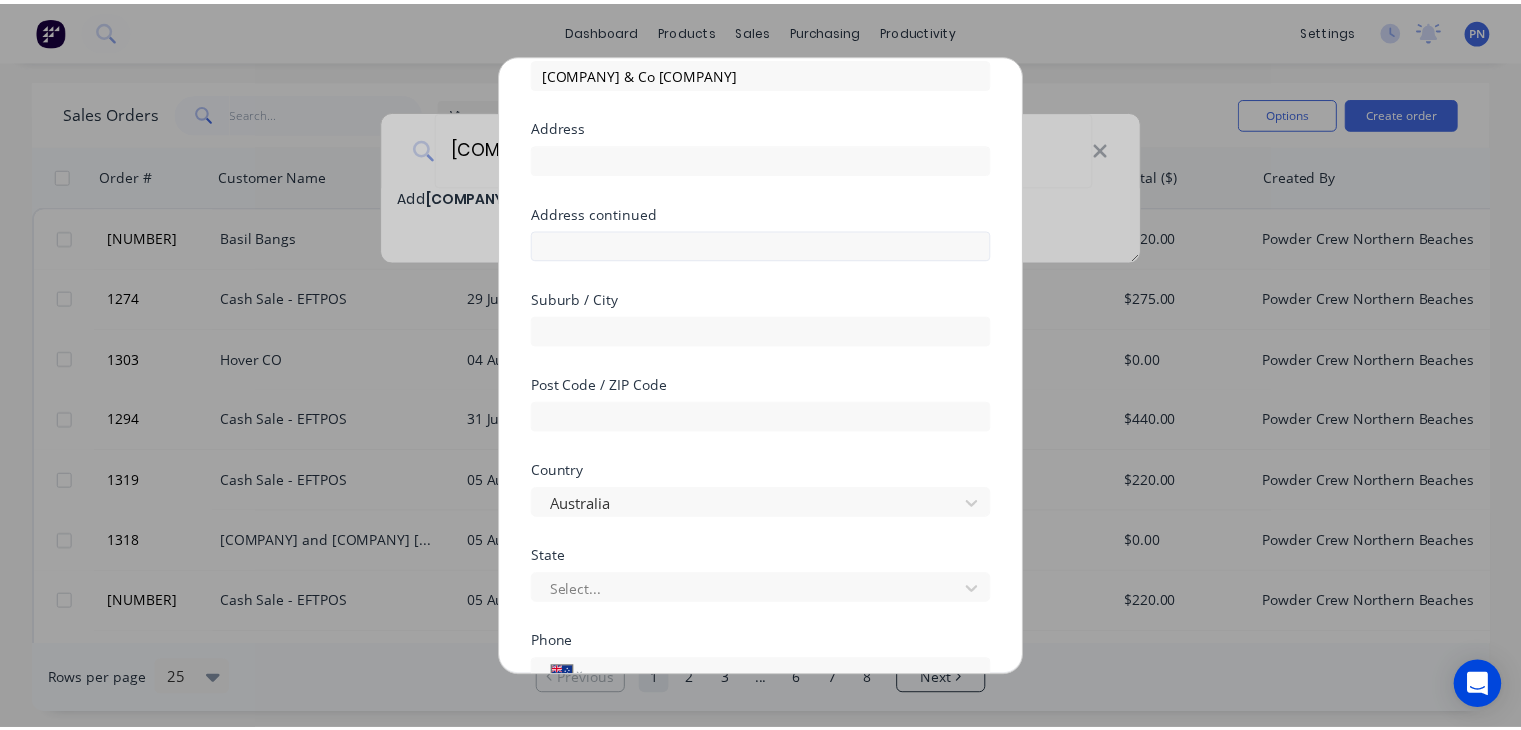 scroll, scrollTop: 356, scrollLeft: 0, axis: vertical 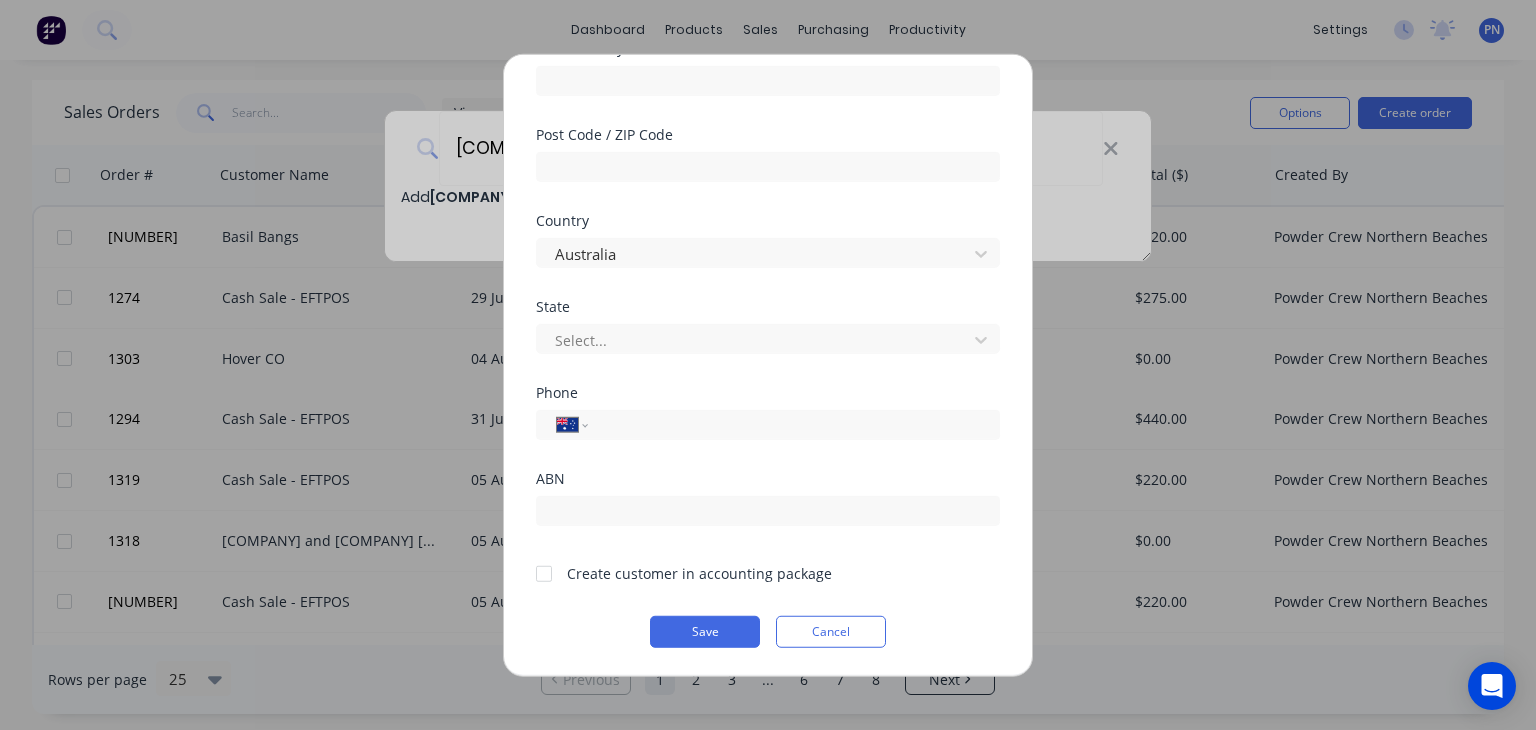 click at bounding box center [544, 573] 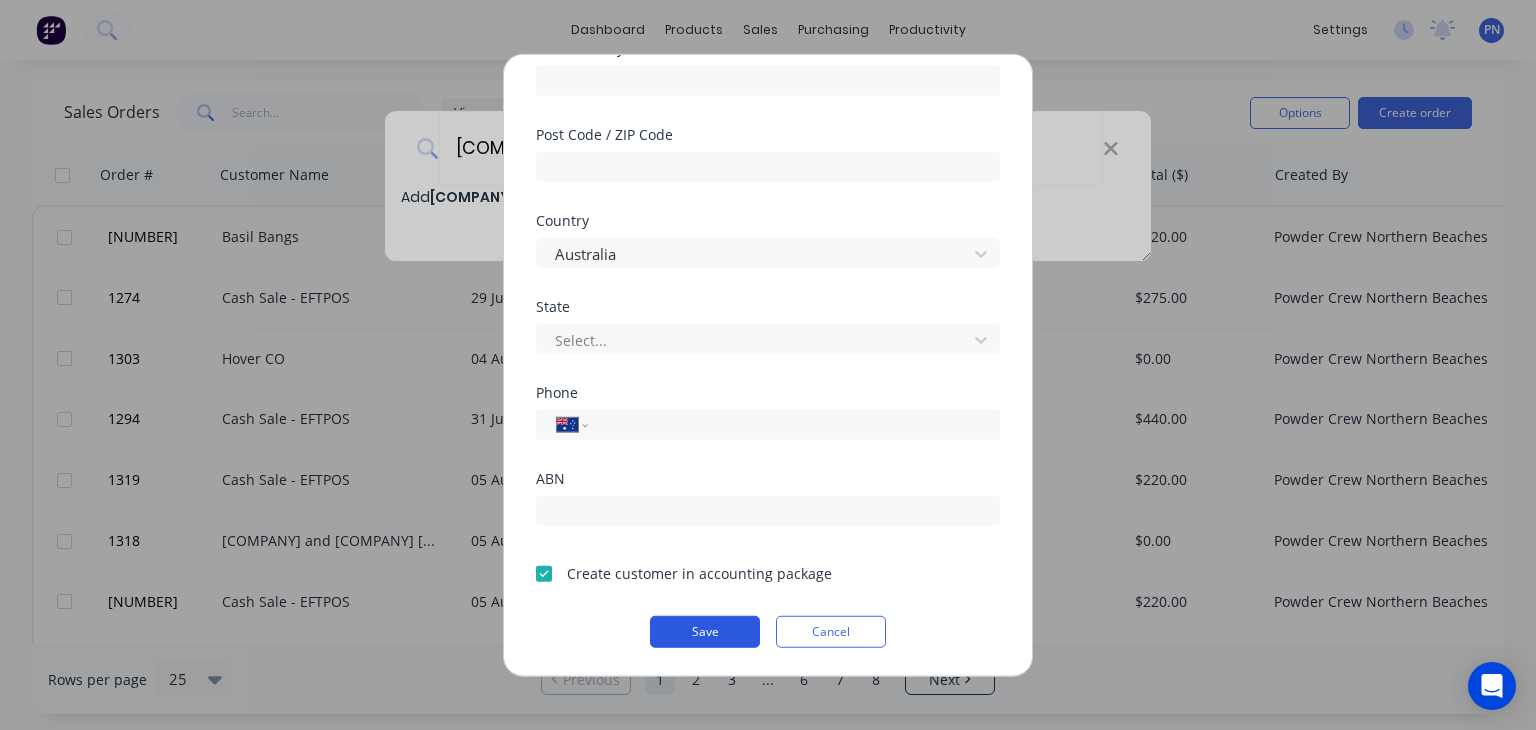 click on "Save" at bounding box center (705, 632) 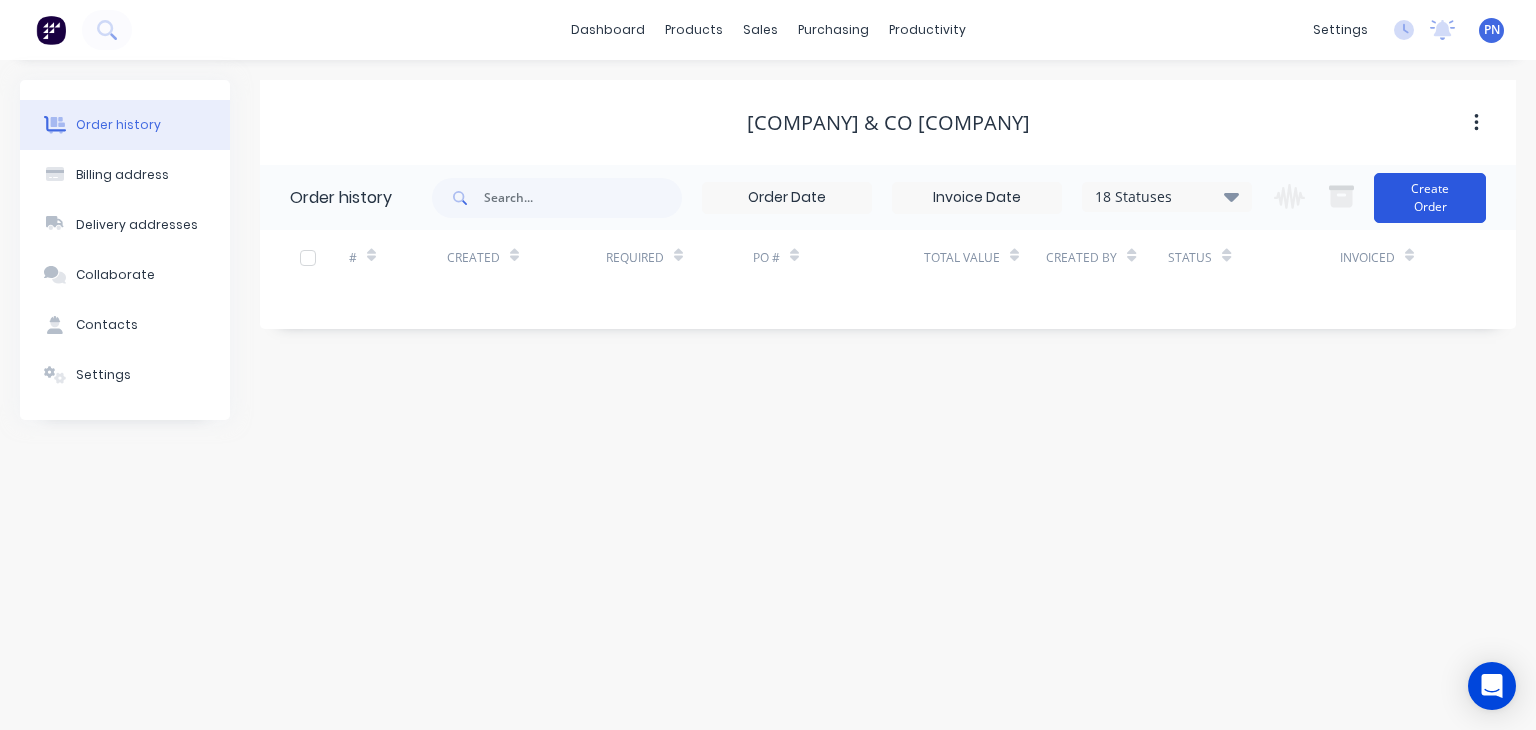 click on "Create Order" at bounding box center (1430, 198) 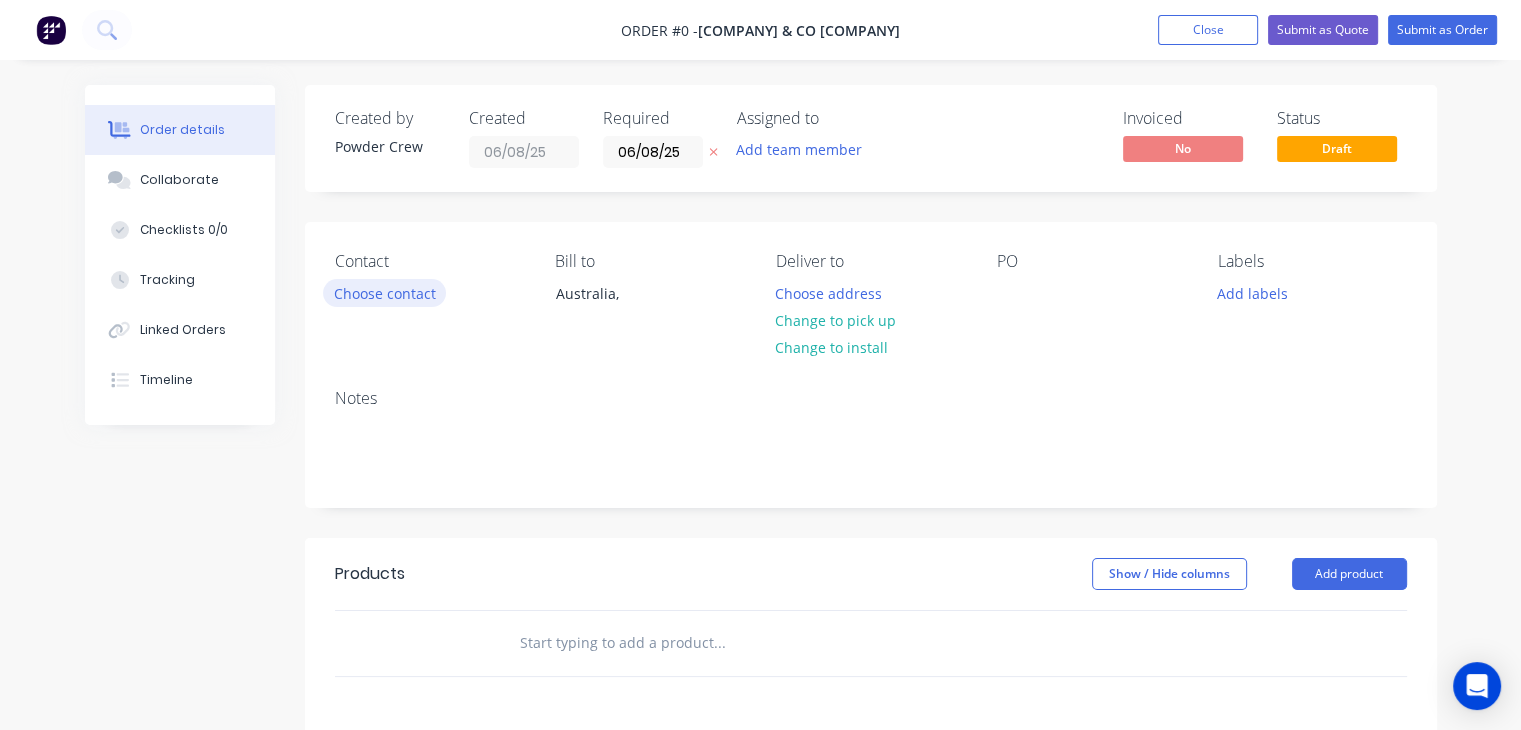 click on "Choose contact" at bounding box center (384, 292) 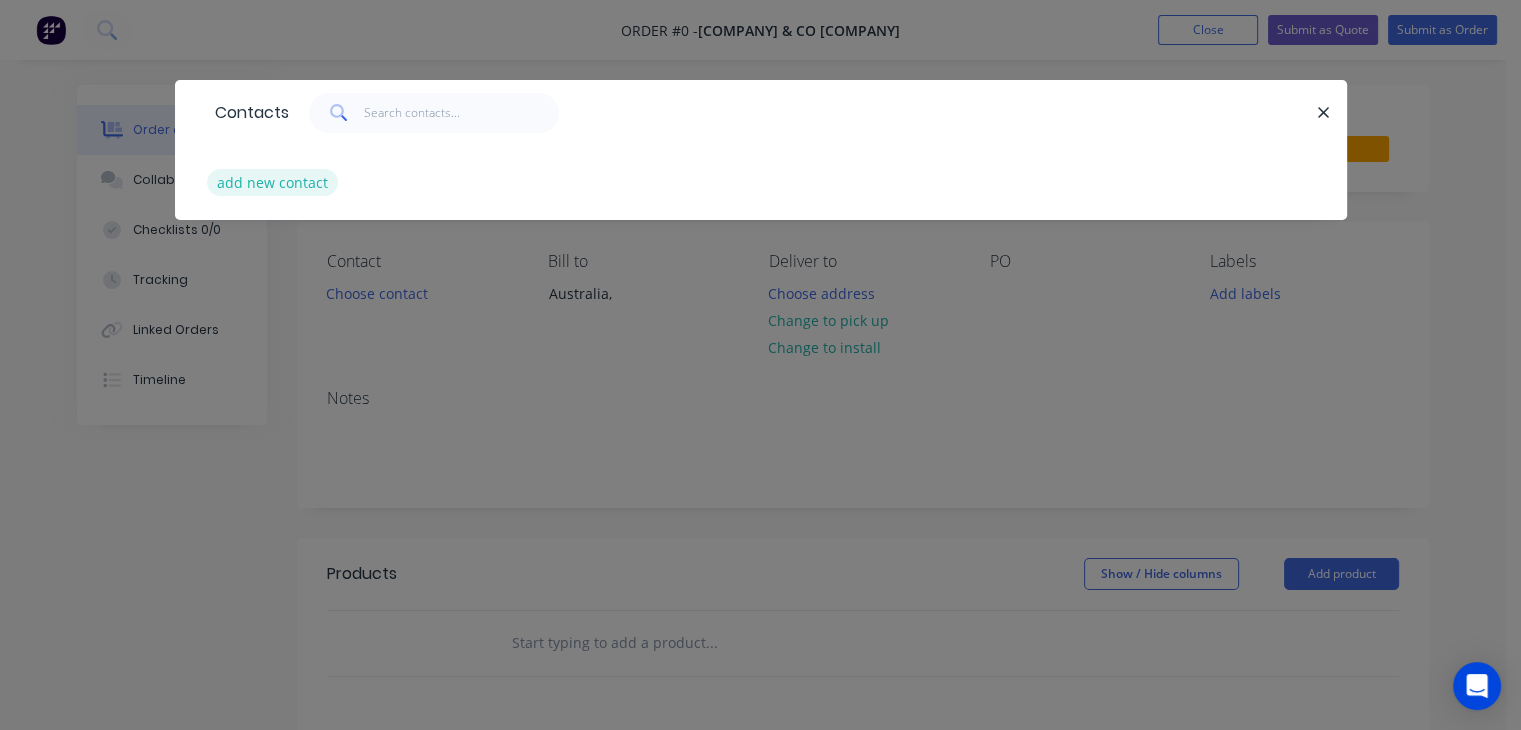 click on "add new contact" at bounding box center (273, 182) 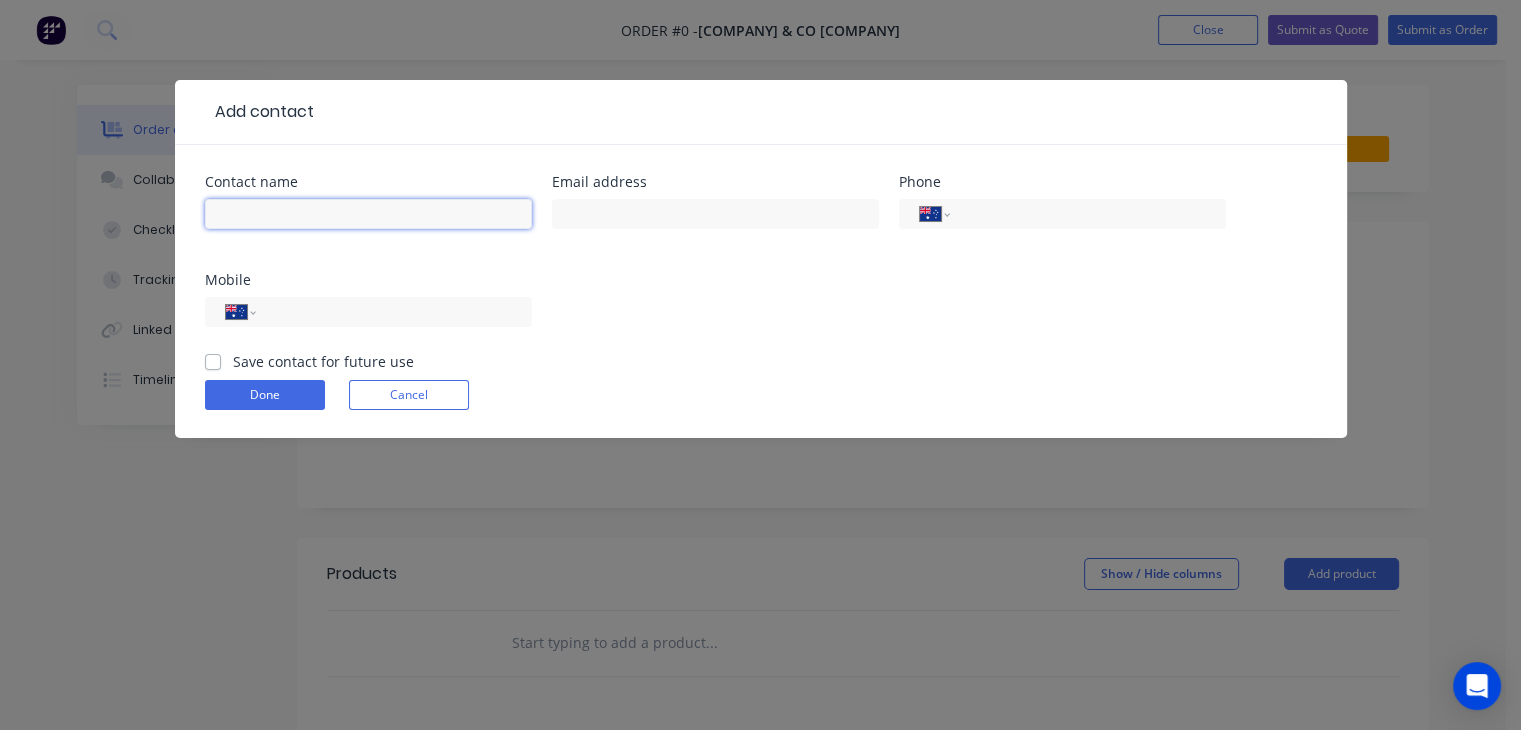 click at bounding box center [368, 214] 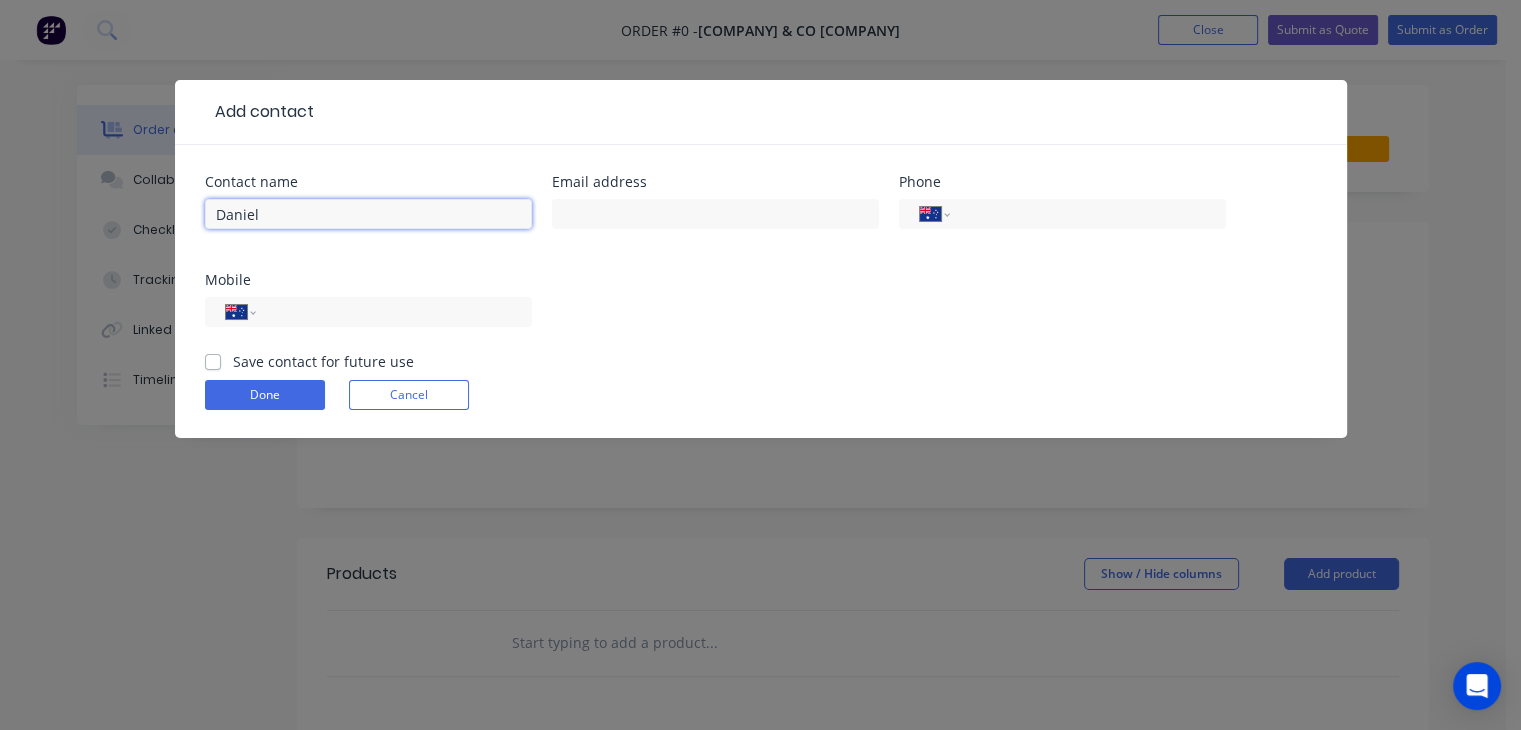 type on "Daniel" 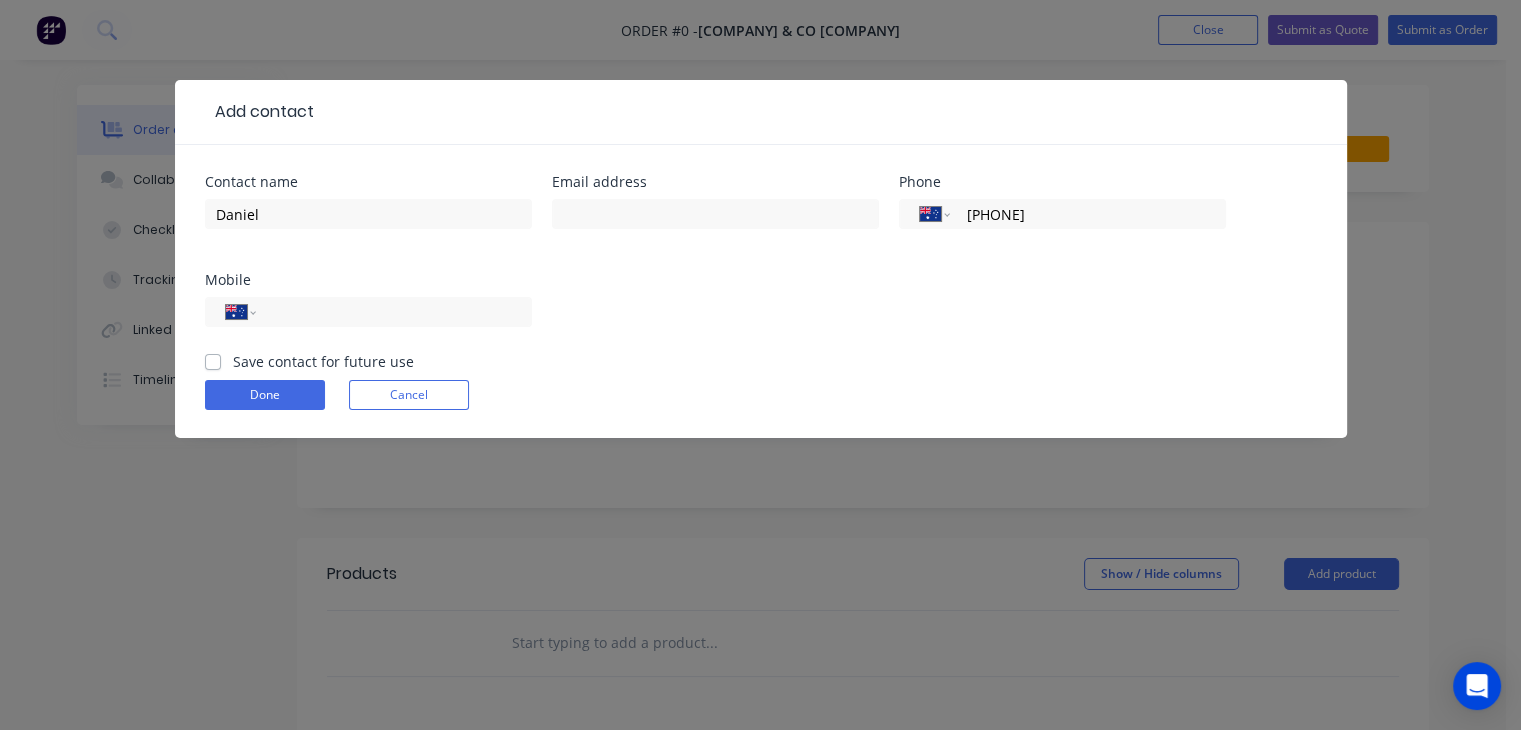 type on "0452 037 208" 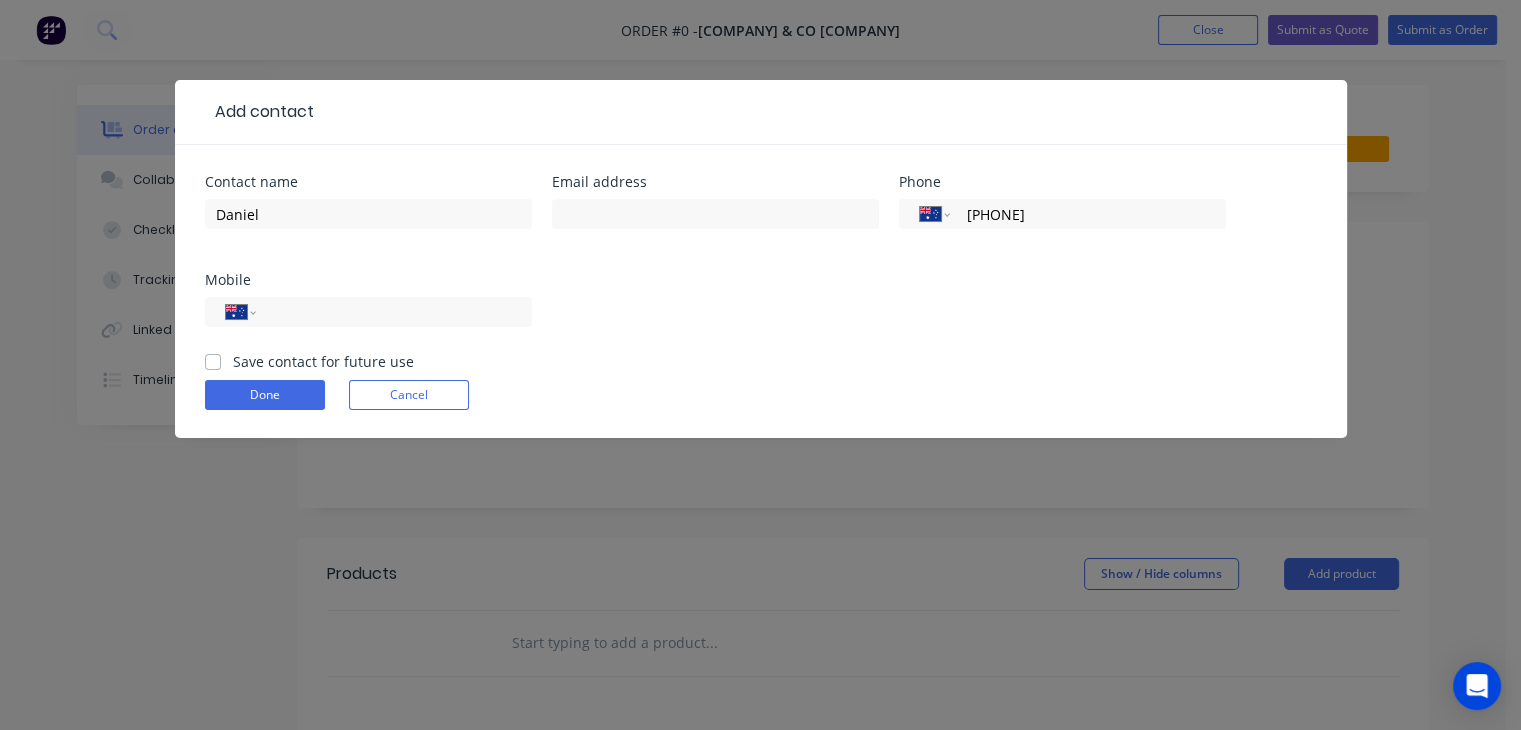 click on "Save contact for future use" at bounding box center [213, 360] 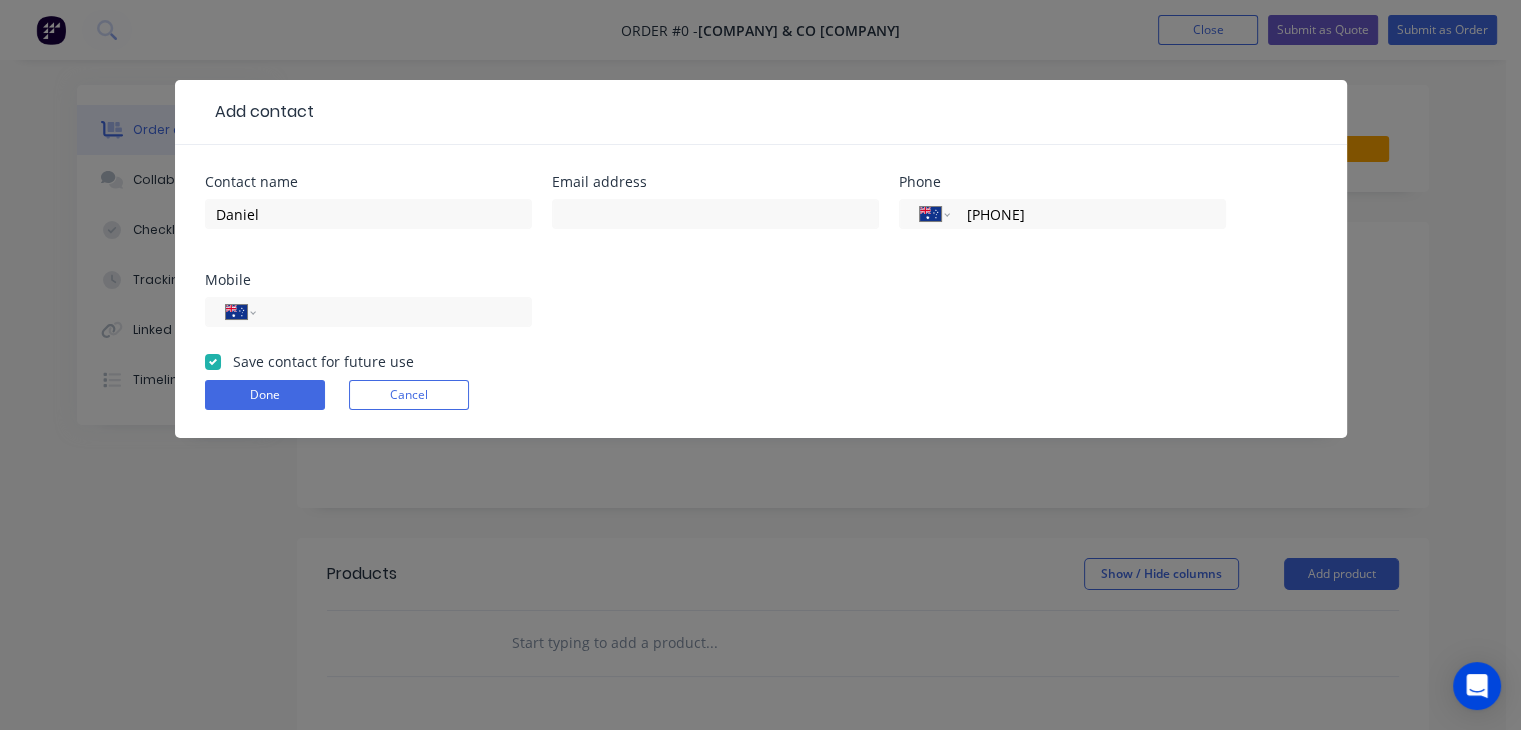 checkbox on "true" 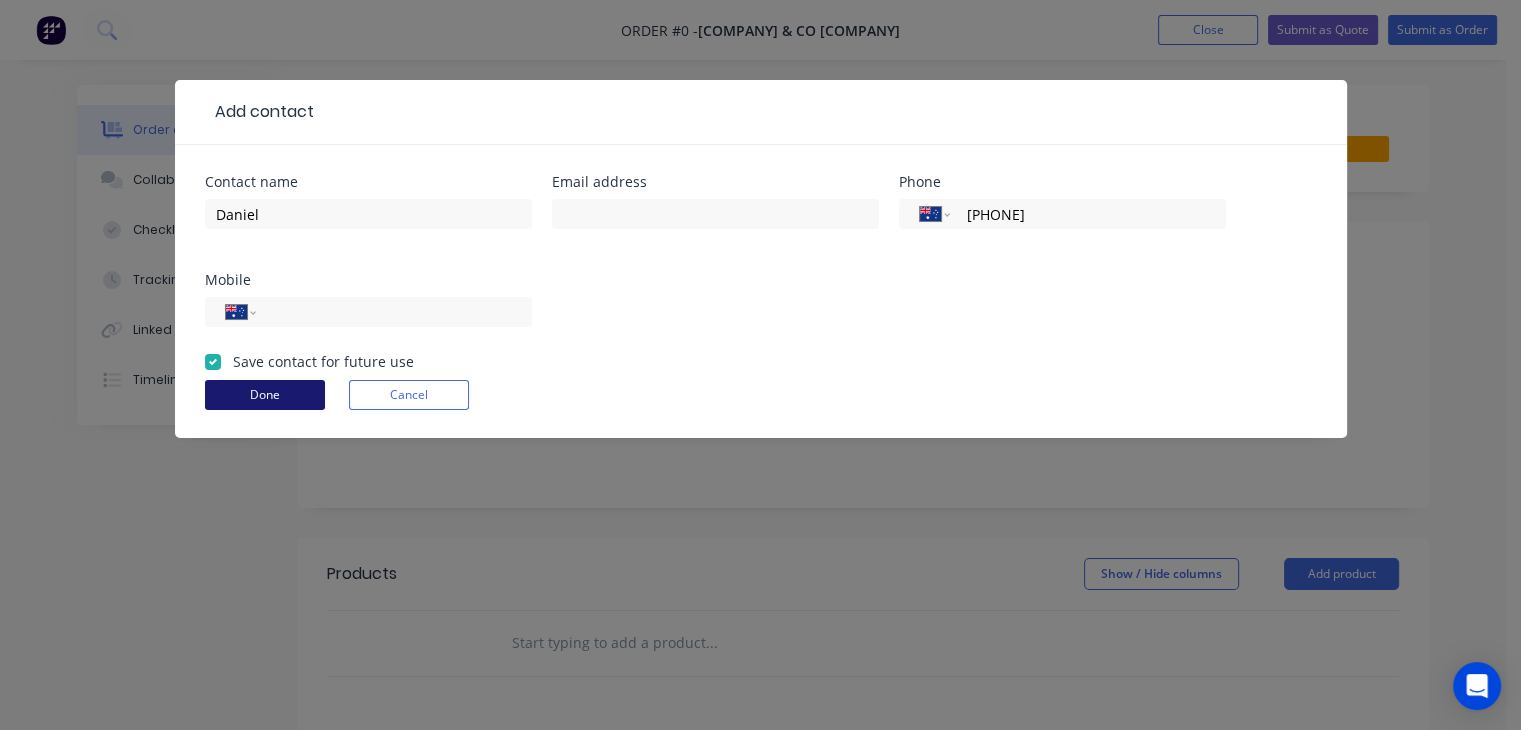 click on "Done" at bounding box center [265, 395] 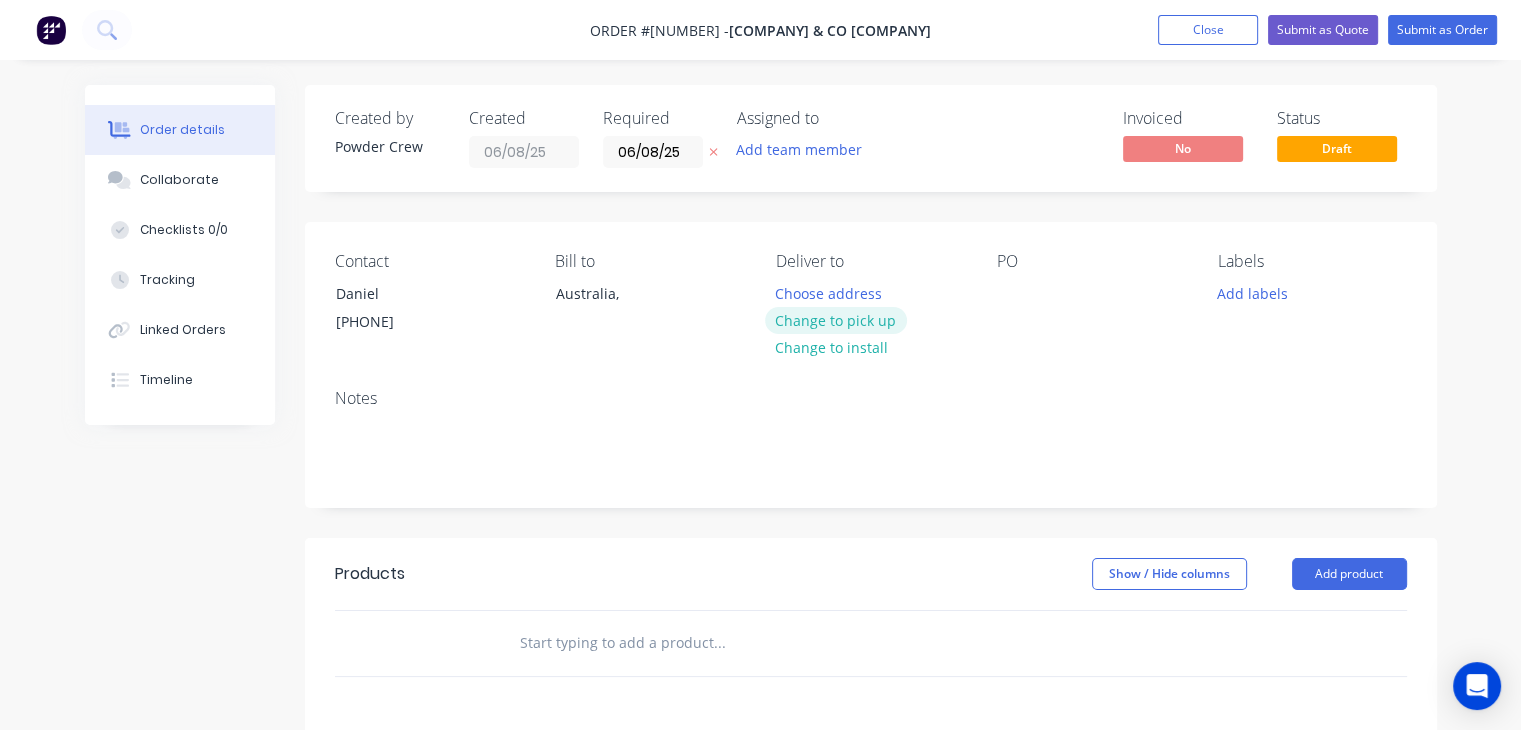 click on "Change to pick up" at bounding box center (836, 320) 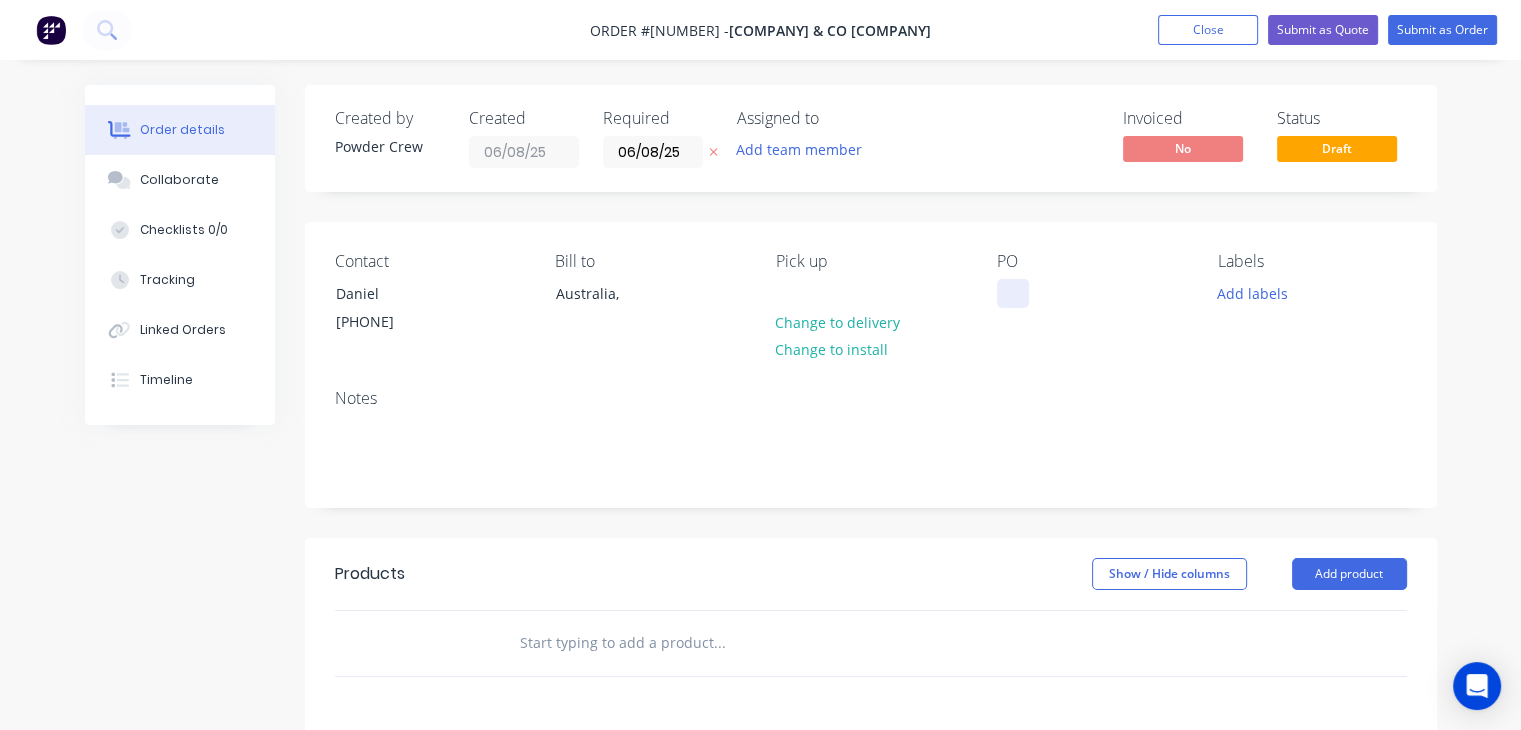 click at bounding box center [1013, 293] 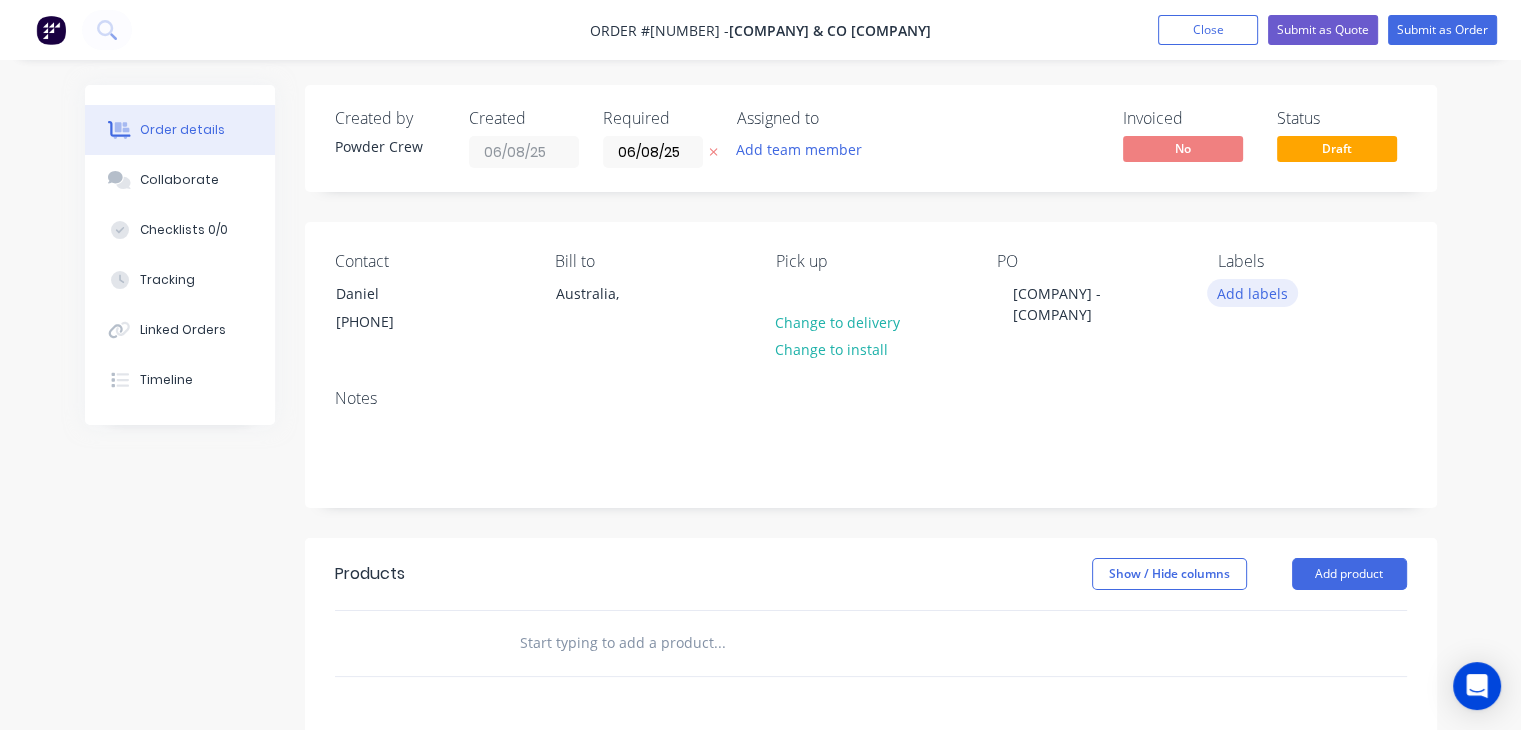 click on "Add labels" at bounding box center (1253, 292) 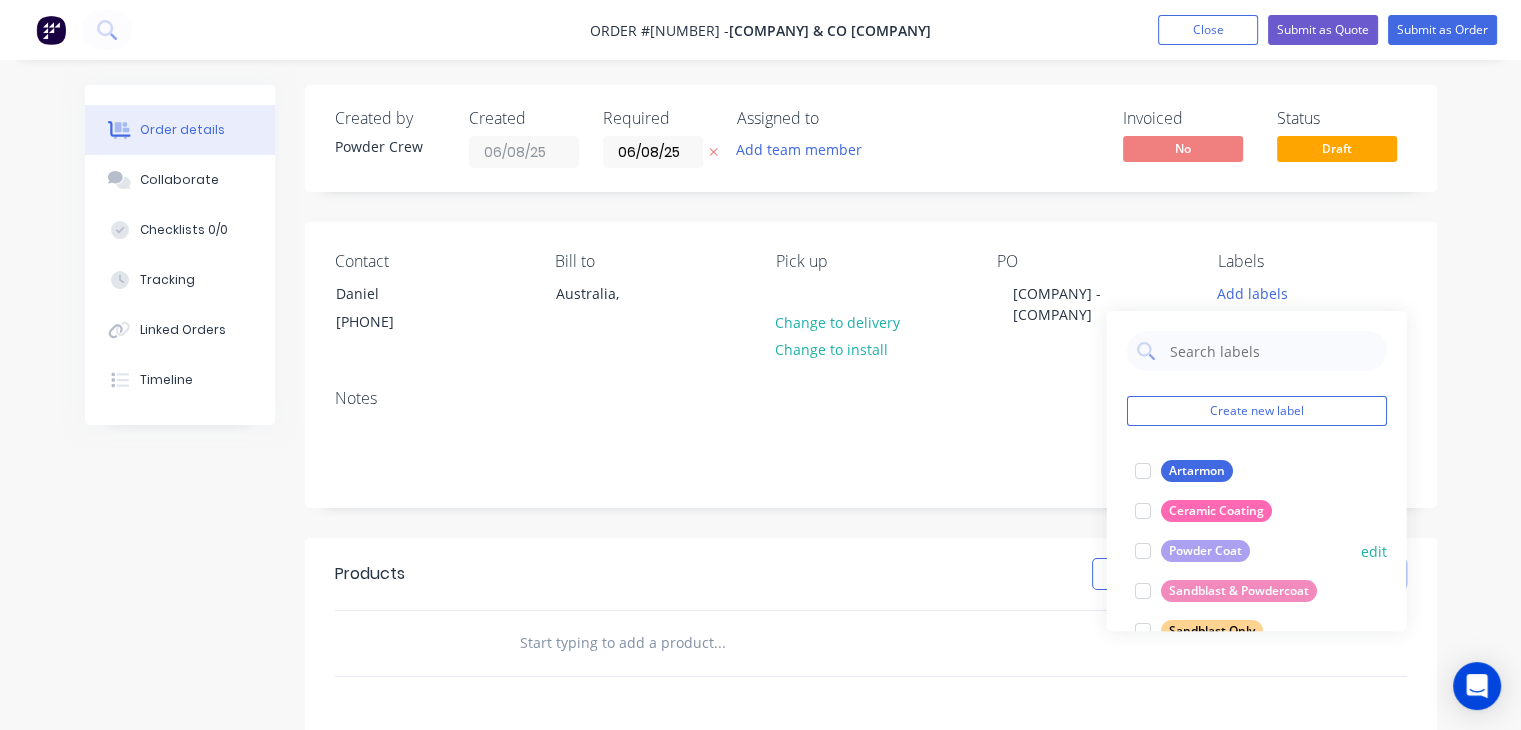click on "Powder Coat" at bounding box center (1204, 551) 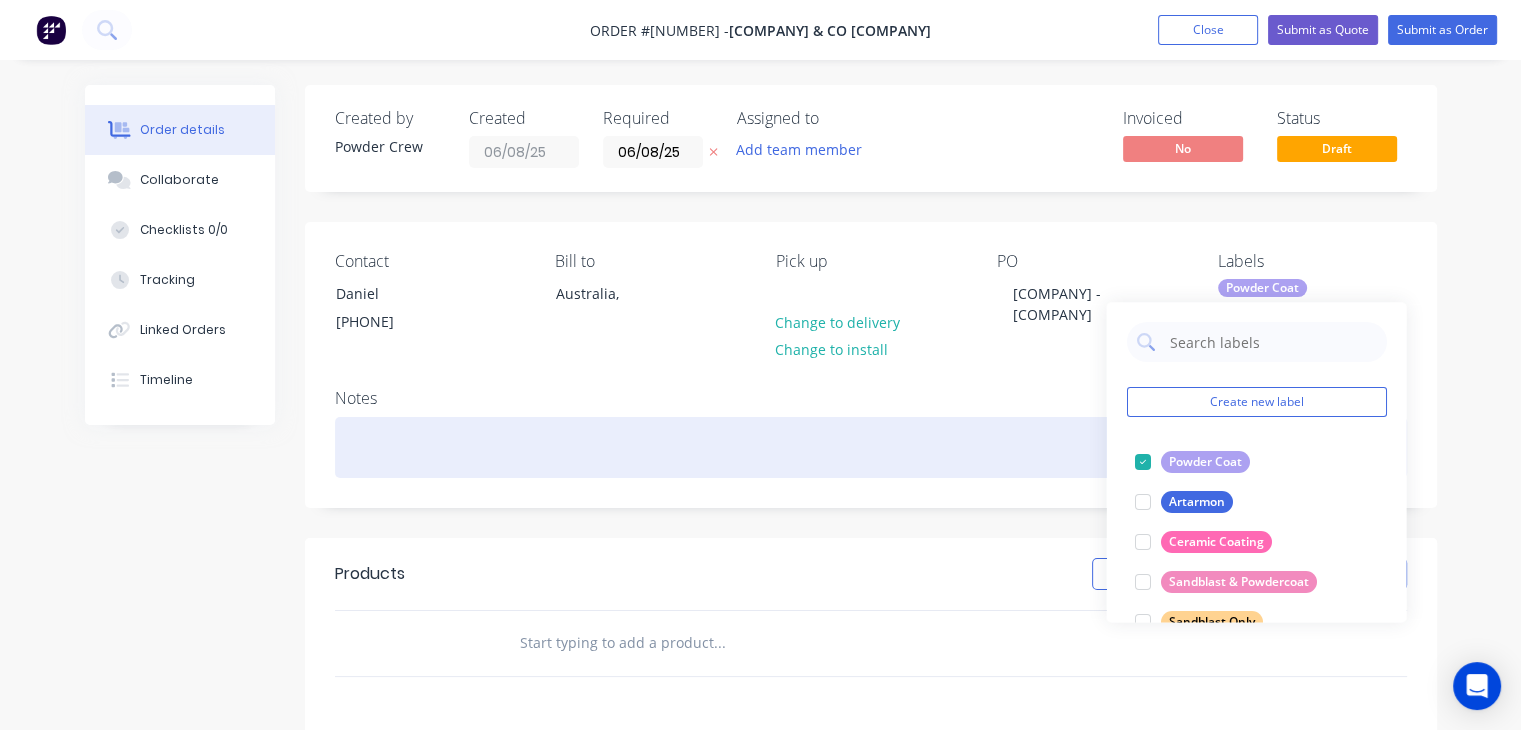 click at bounding box center (871, 447) 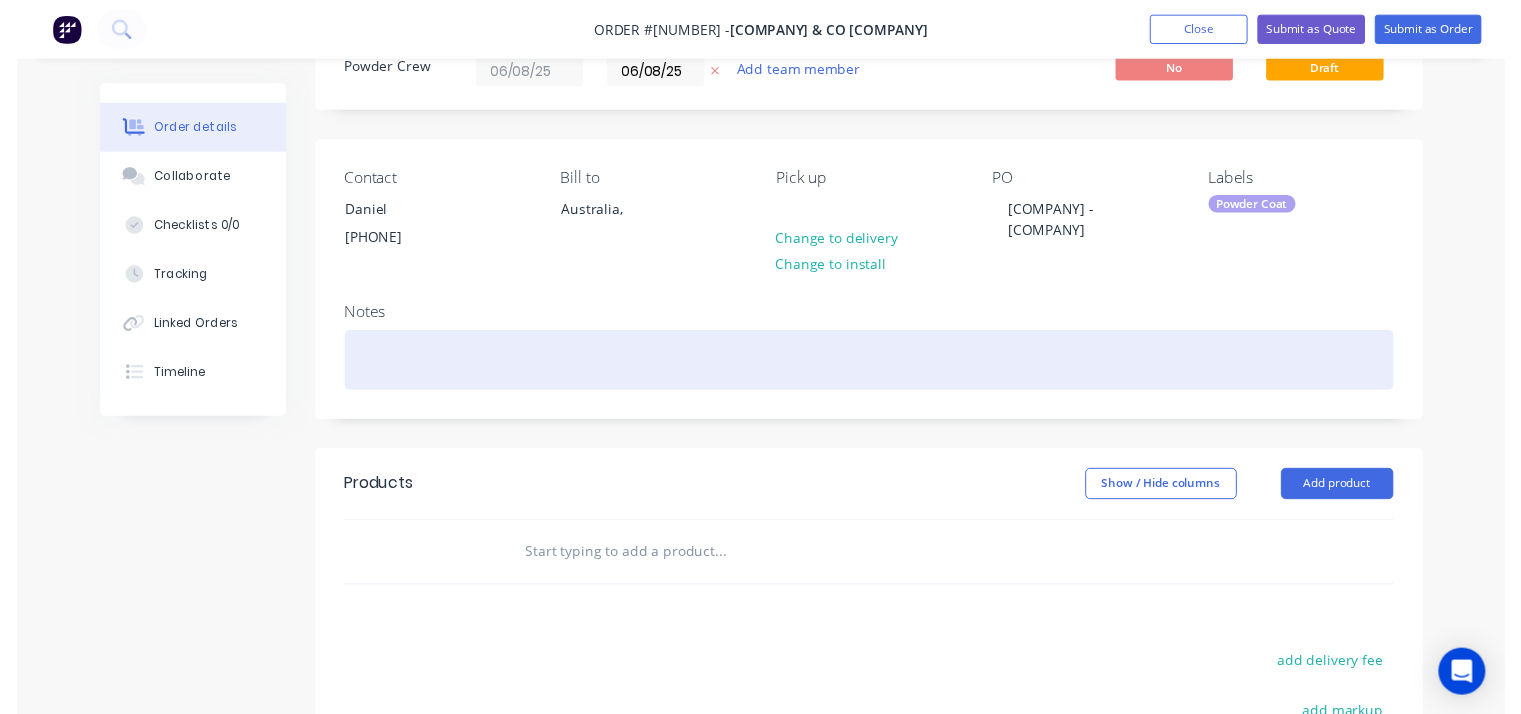 scroll, scrollTop: 200, scrollLeft: 0, axis: vertical 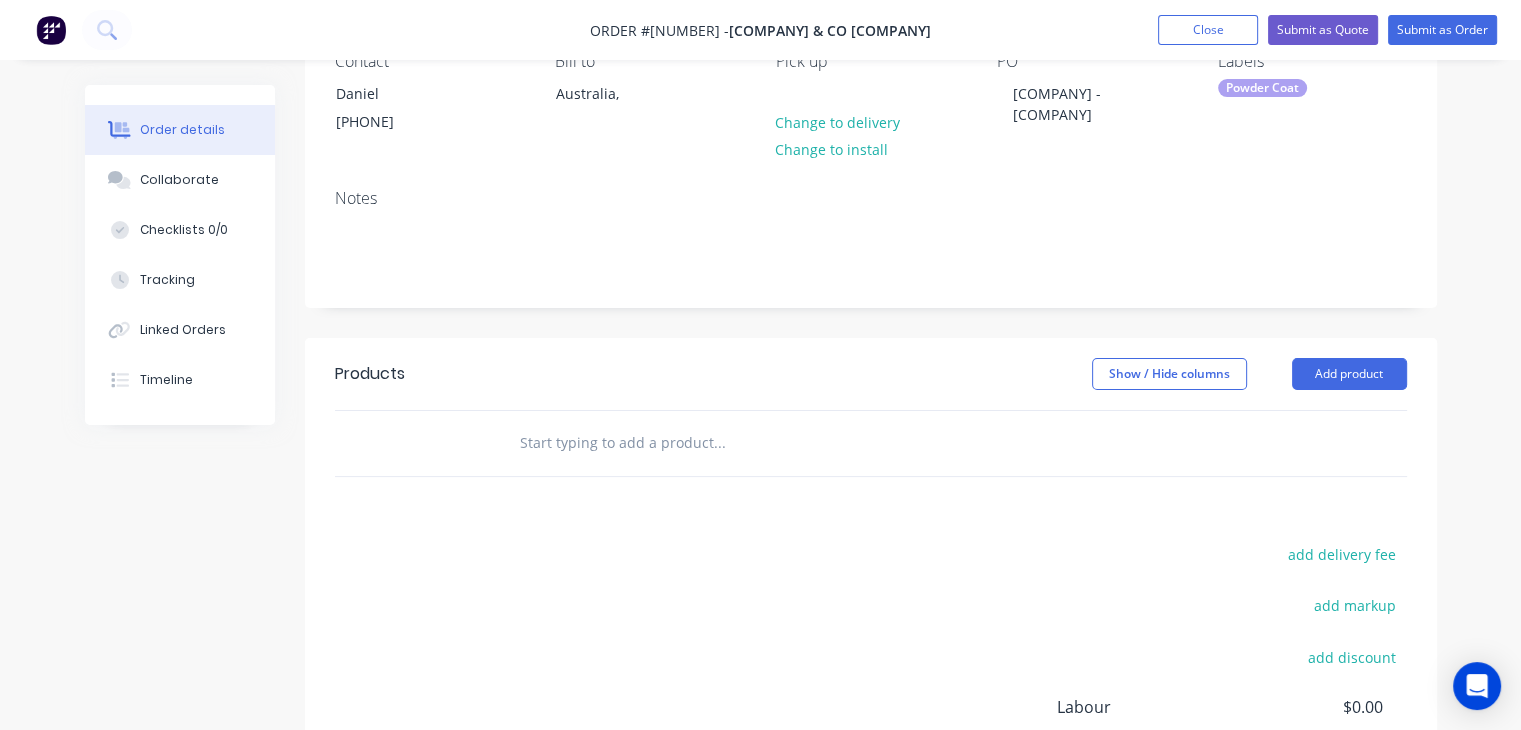 click on "Products Show / Hide columns Add product" at bounding box center [871, 374] 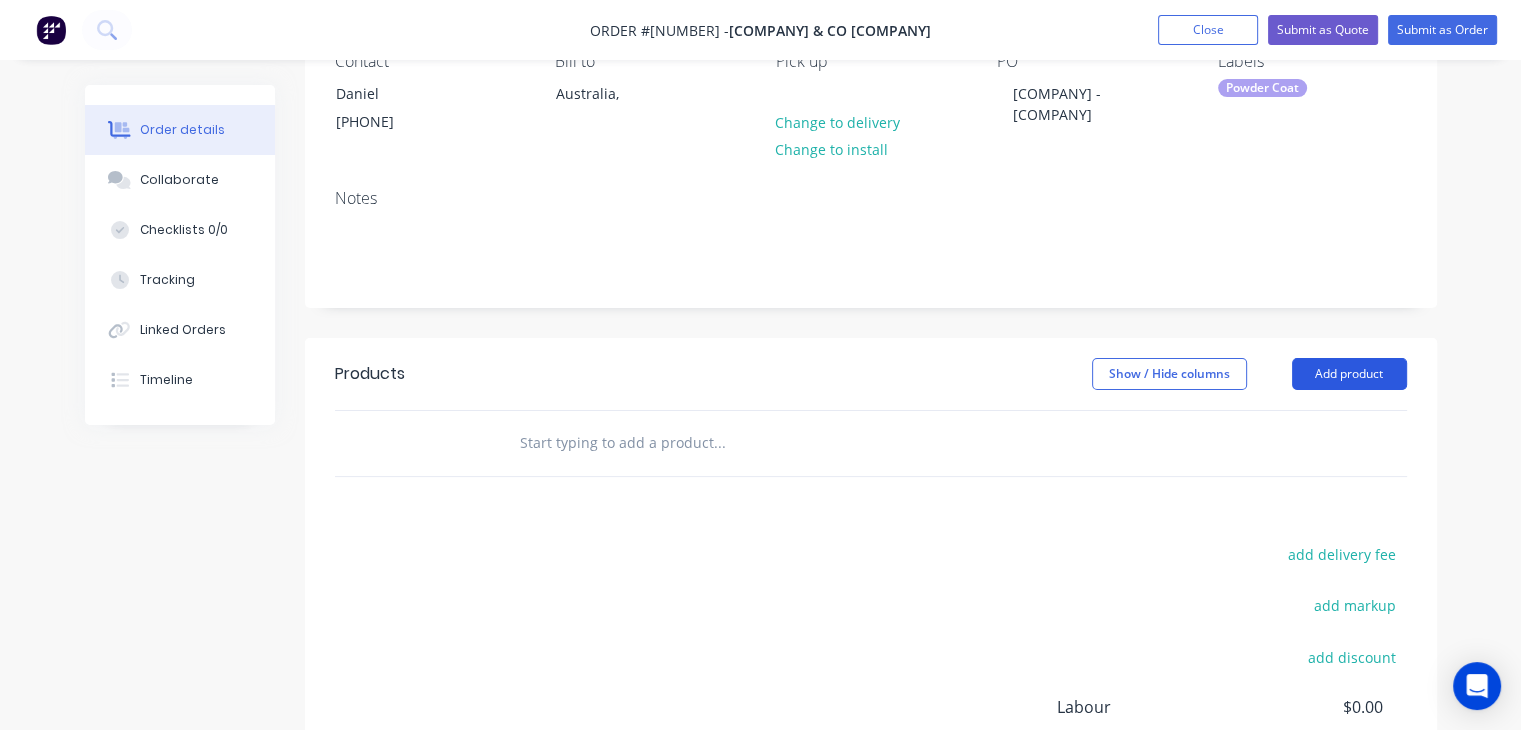 click on "Add product" at bounding box center (1349, 374) 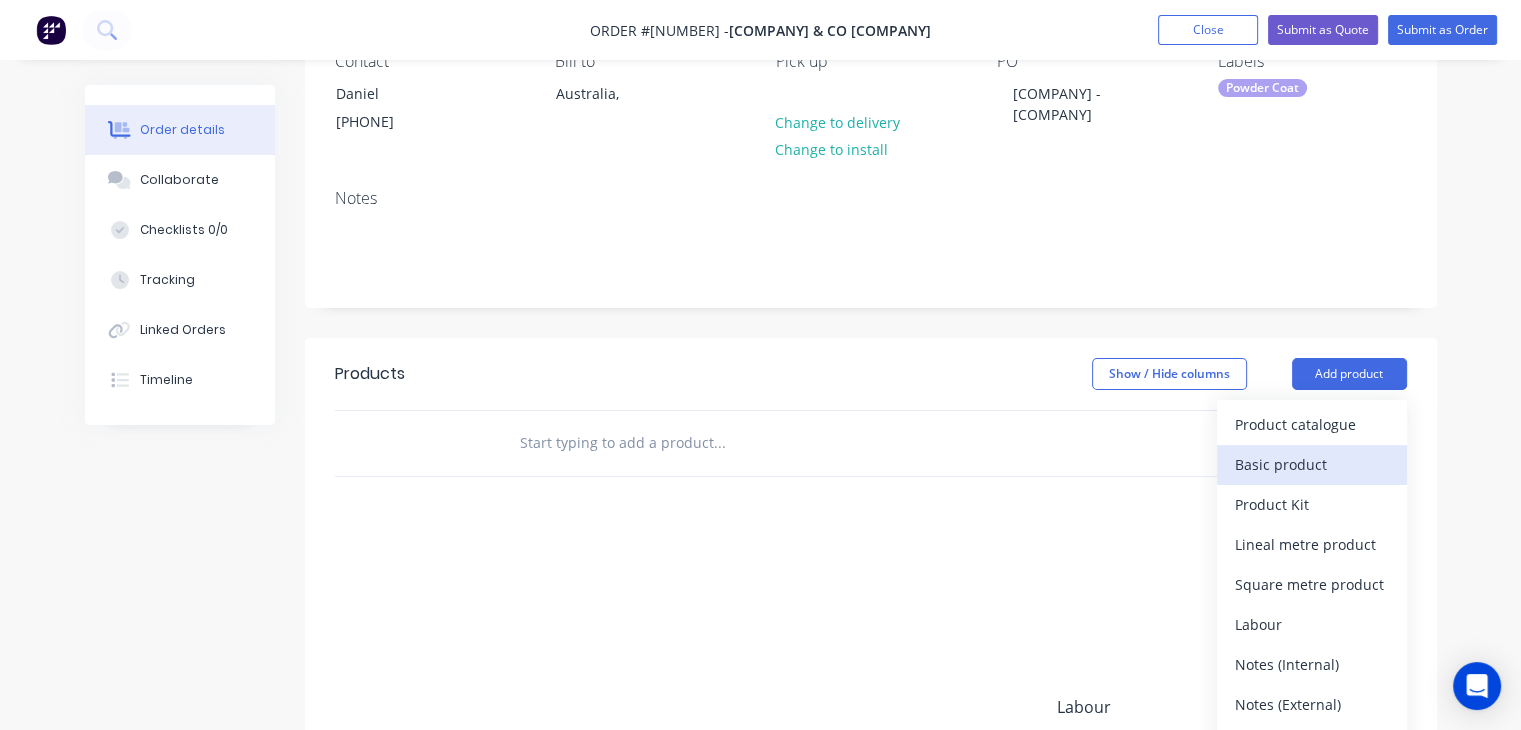 click on "Basic product" at bounding box center (1312, 464) 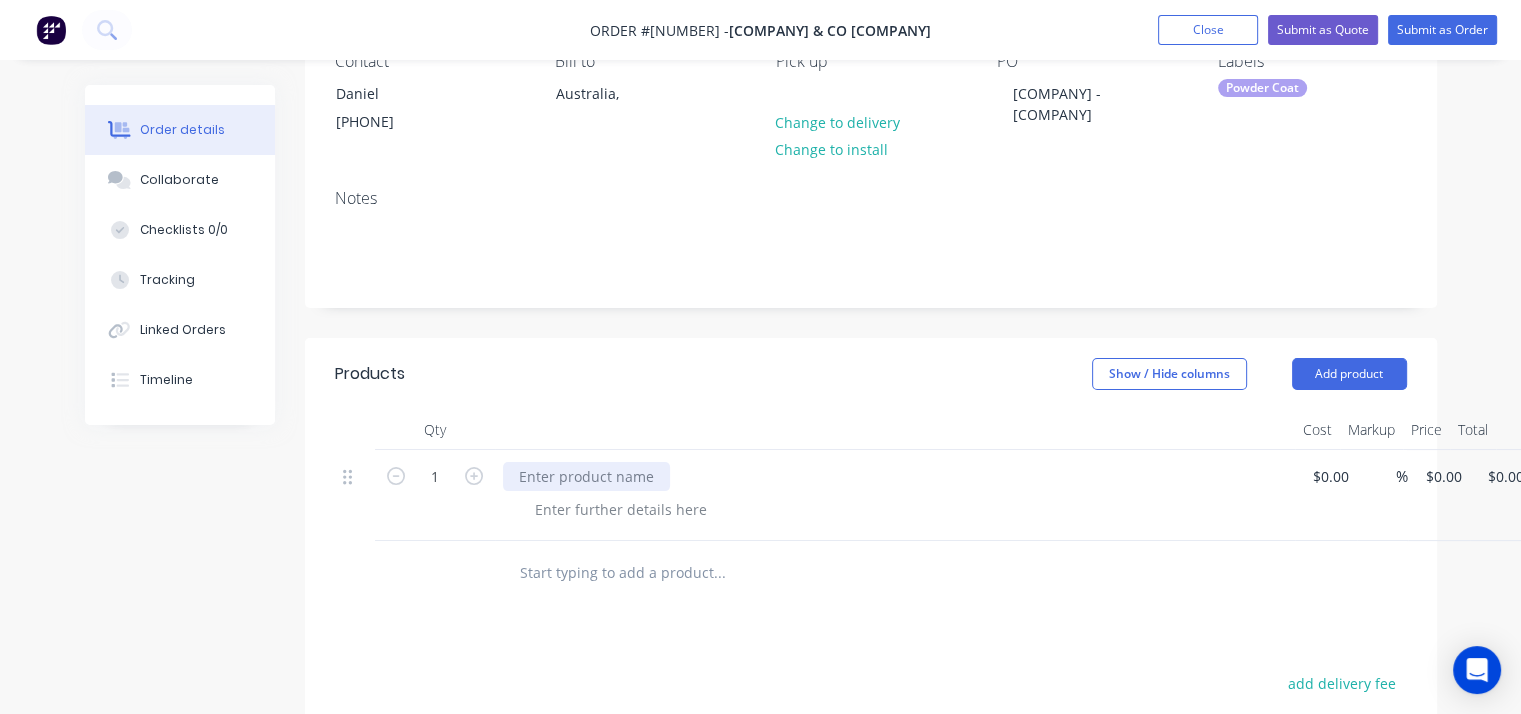 click at bounding box center (586, 476) 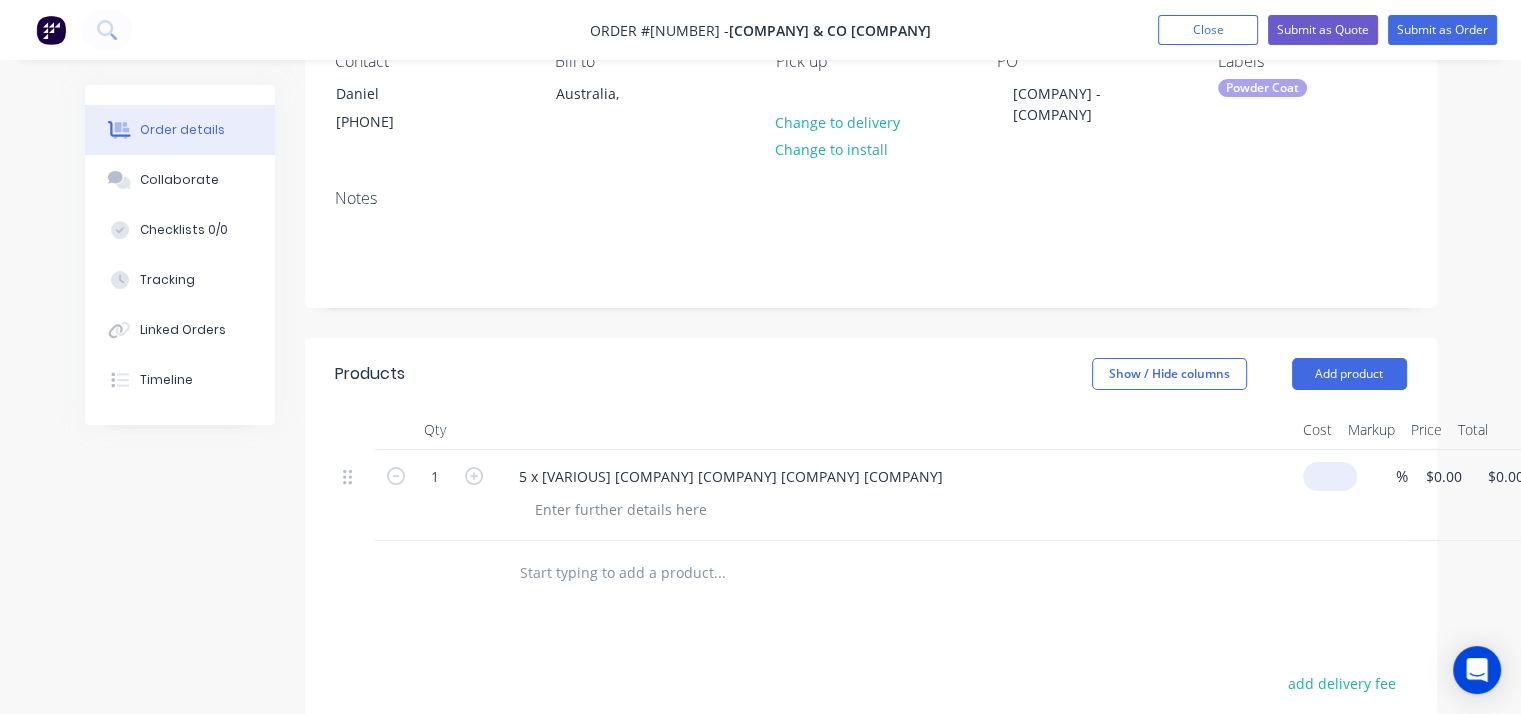 click at bounding box center (1334, 476) 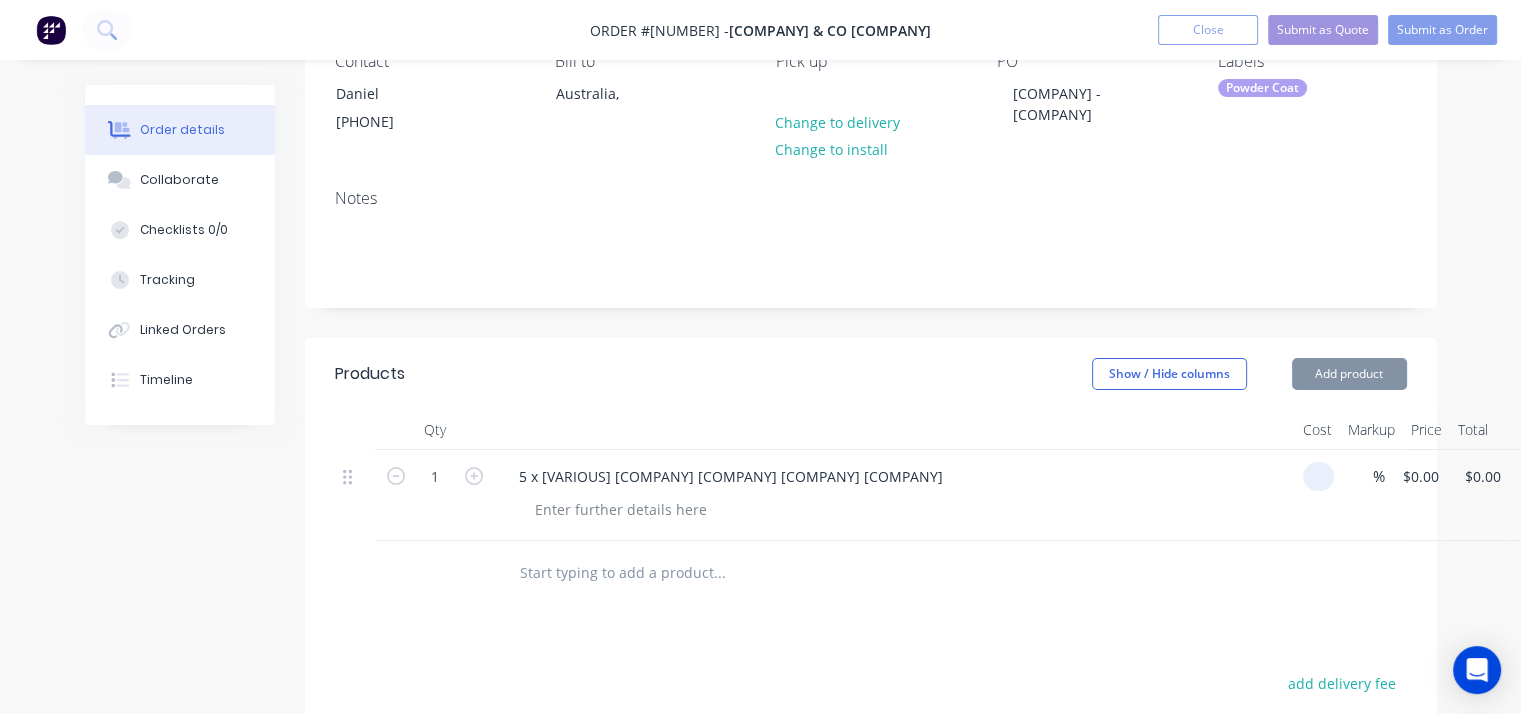 click at bounding box center [1322, 476] 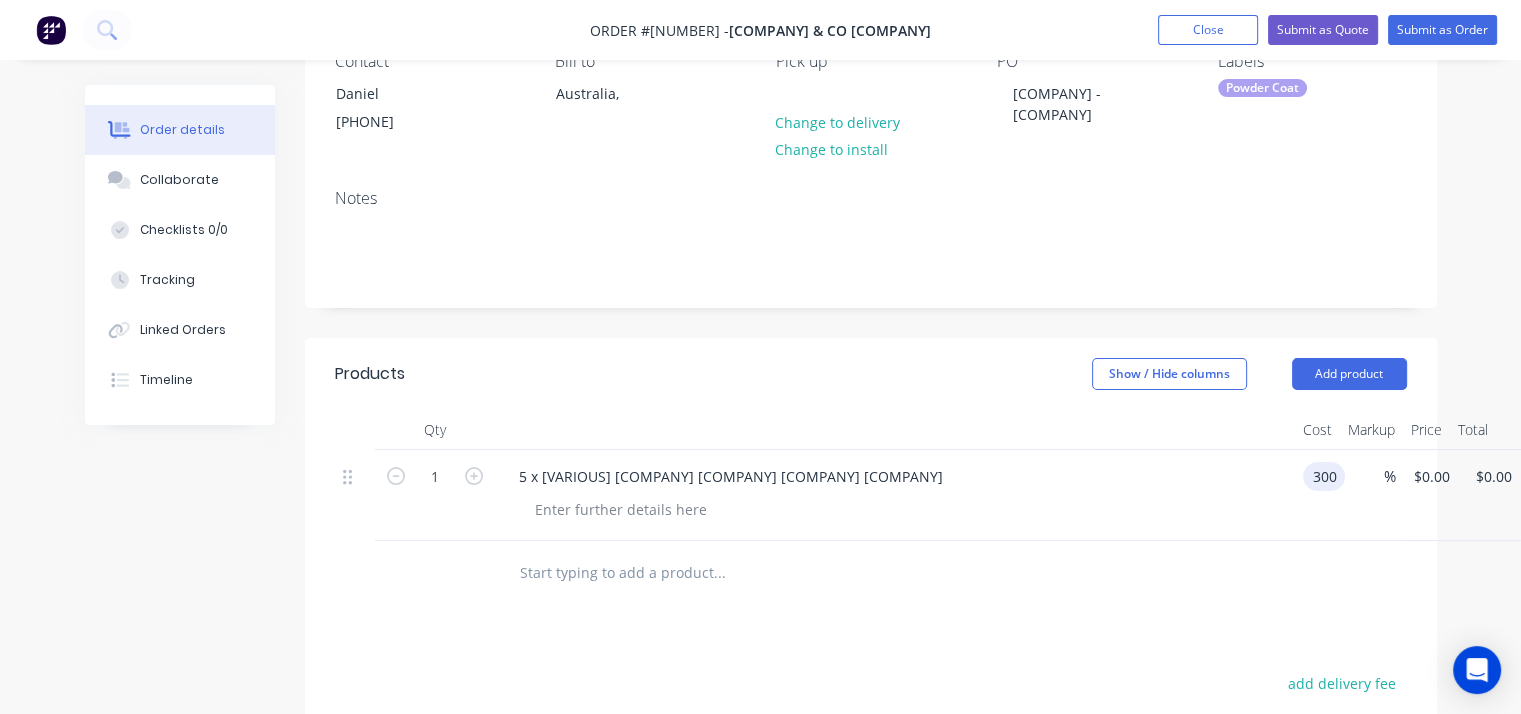type on "$300.00" 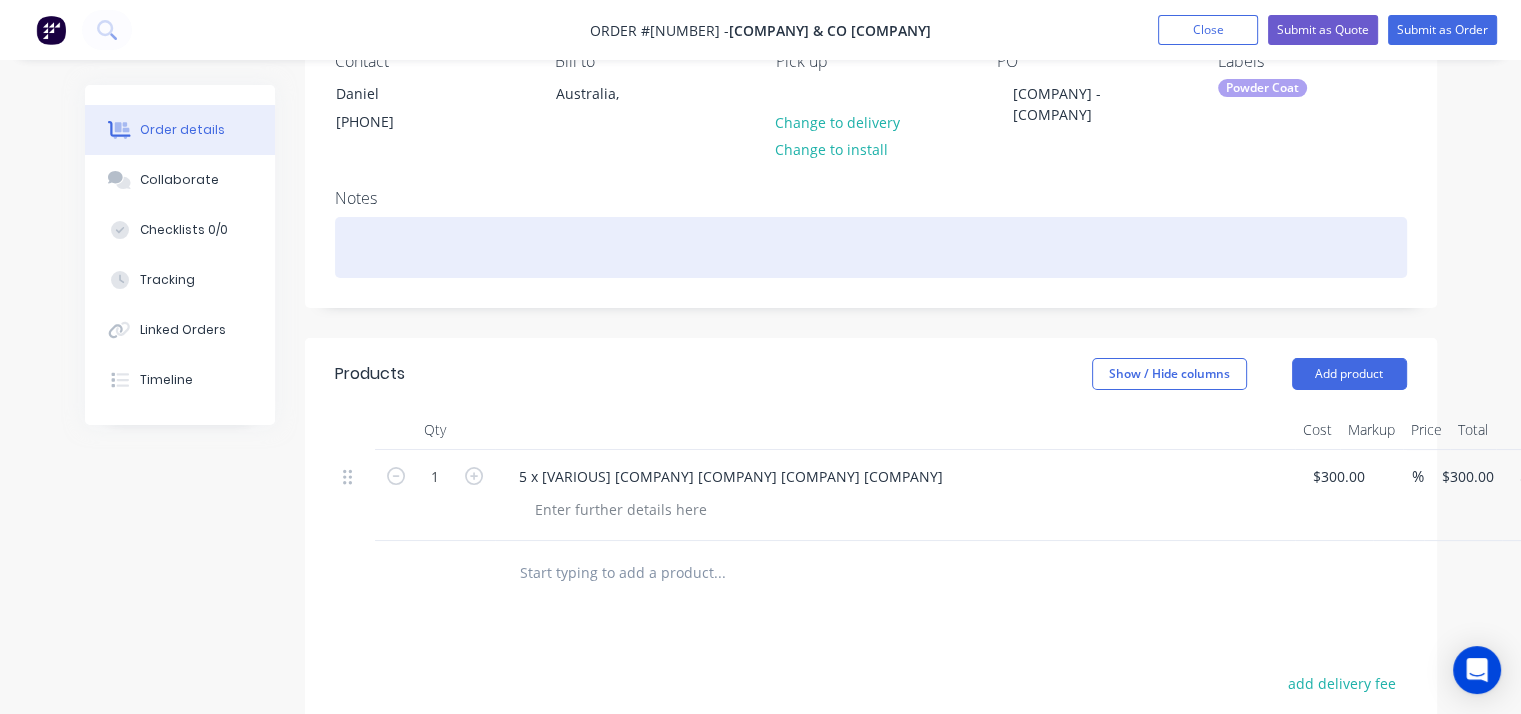 scroll, scrollTop: 400, scrollLeft: 0, axis: vertical 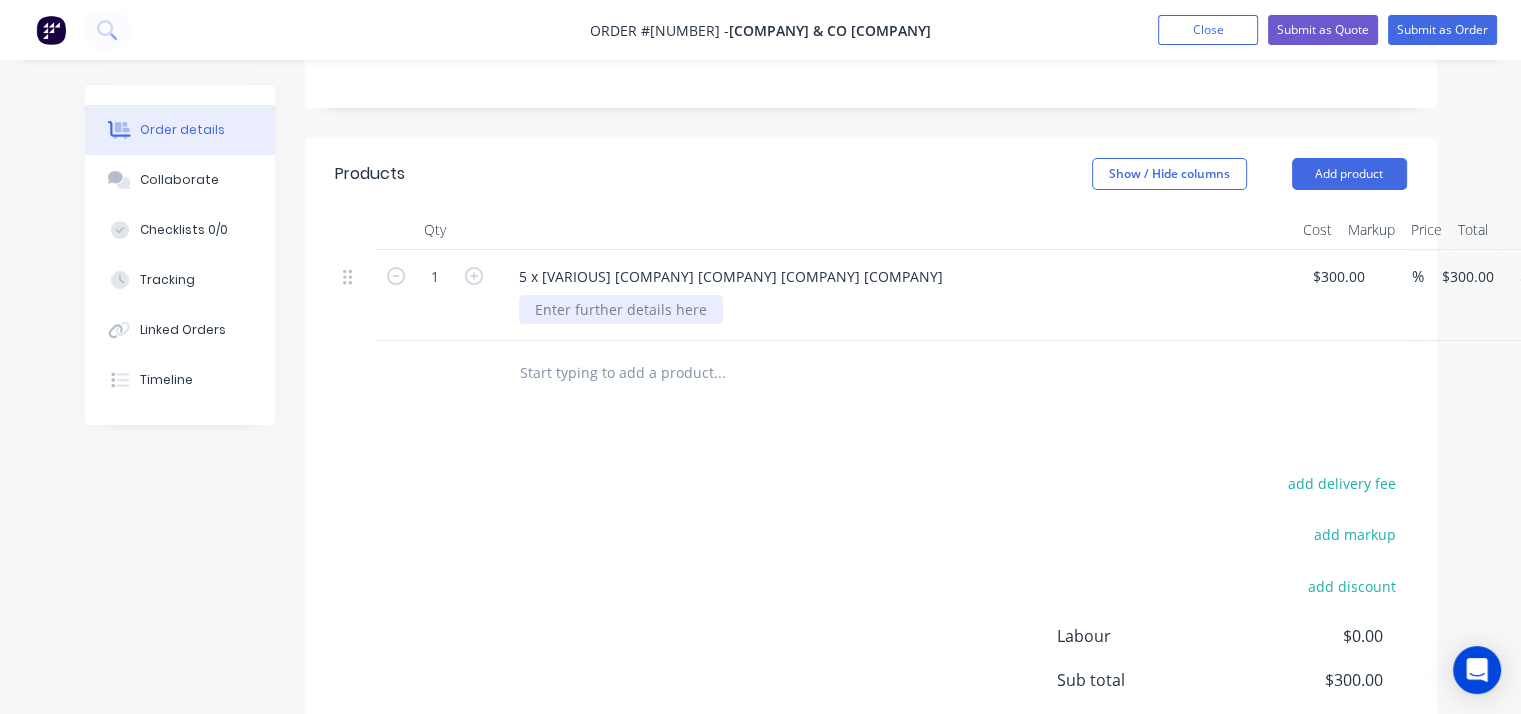 click at bounding box center (621, 309) 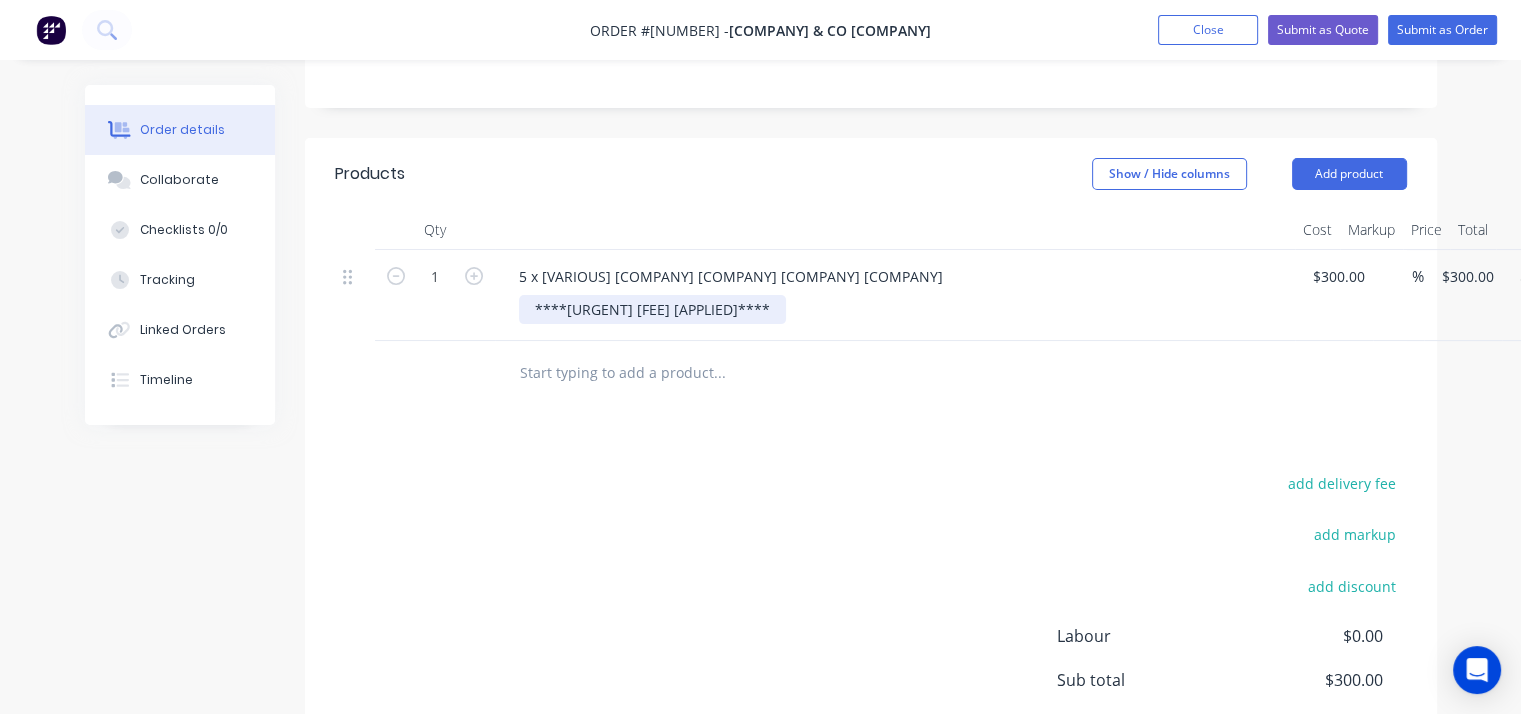 scroll, scrollTop: 0, scrollLeft: 0, axis: both 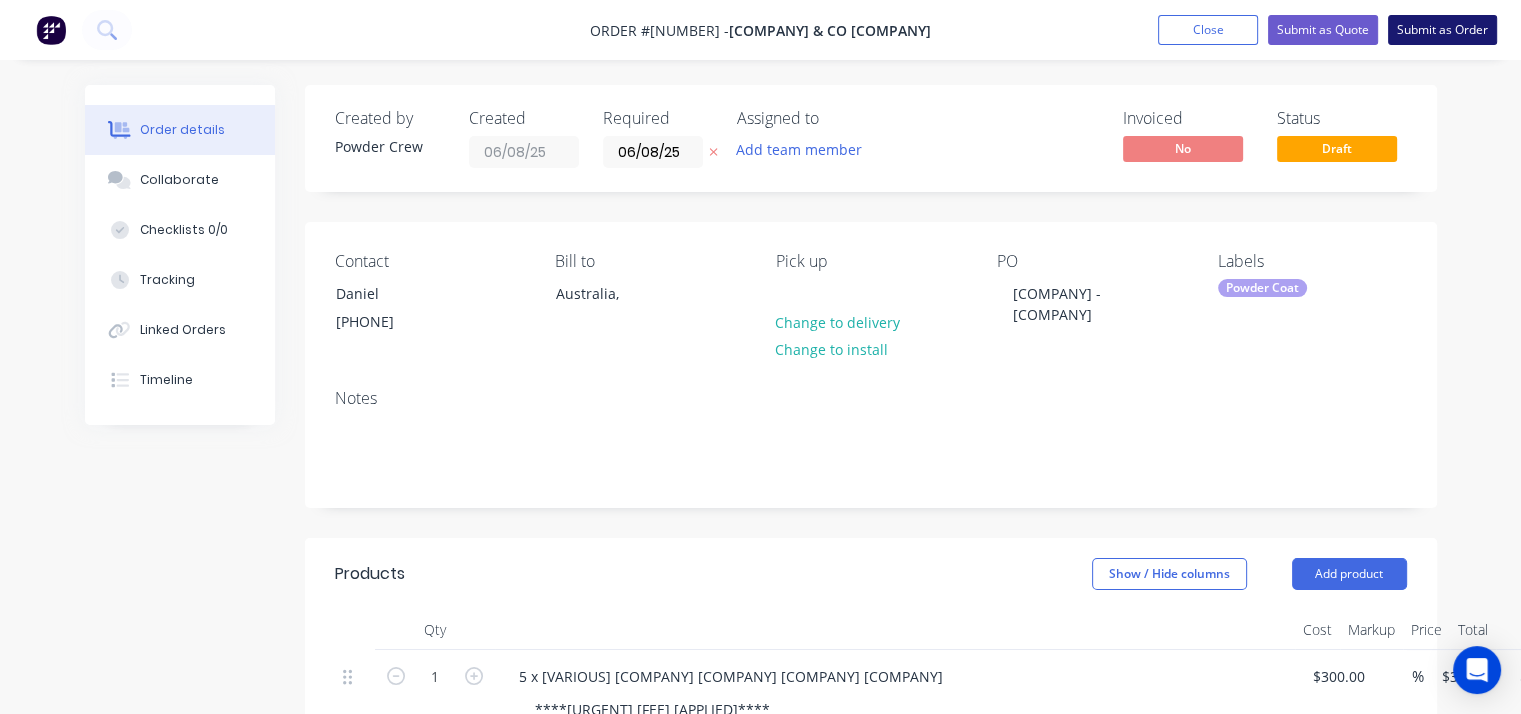 click on "Submit as Order" at bounding box center (1442, 30) 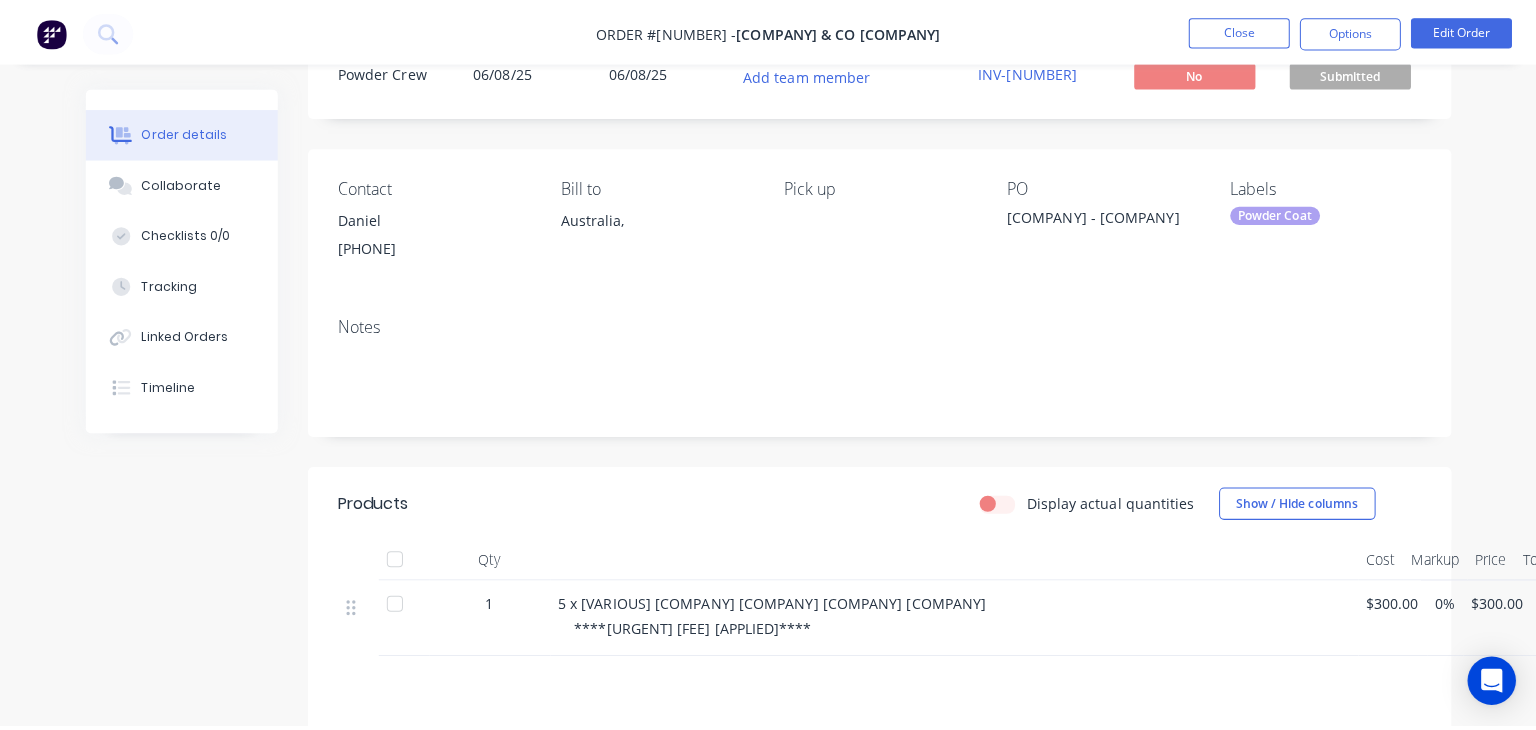 scroll, scrollTop: 0, scrollLeft: 0, axis: both 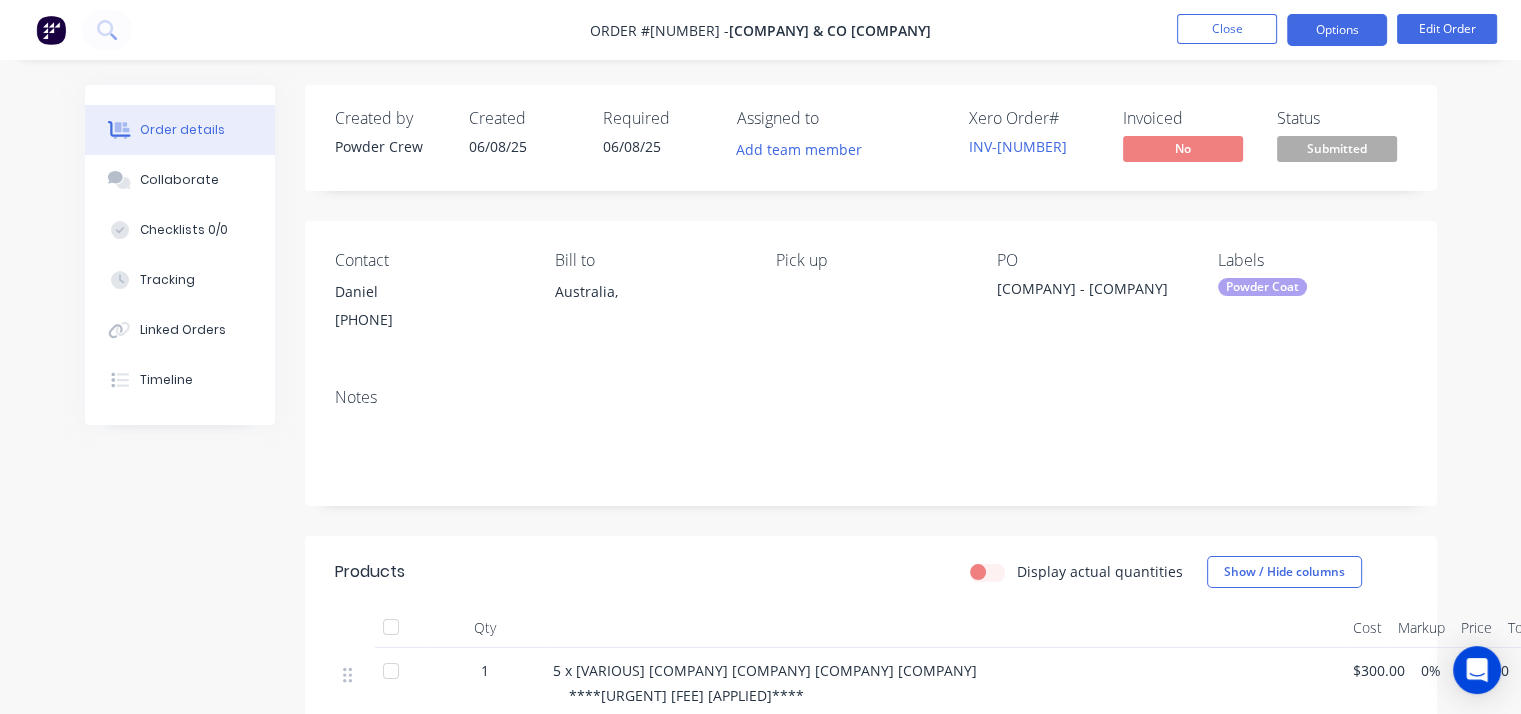 click on "Options" at bounding box center (1337, 30) 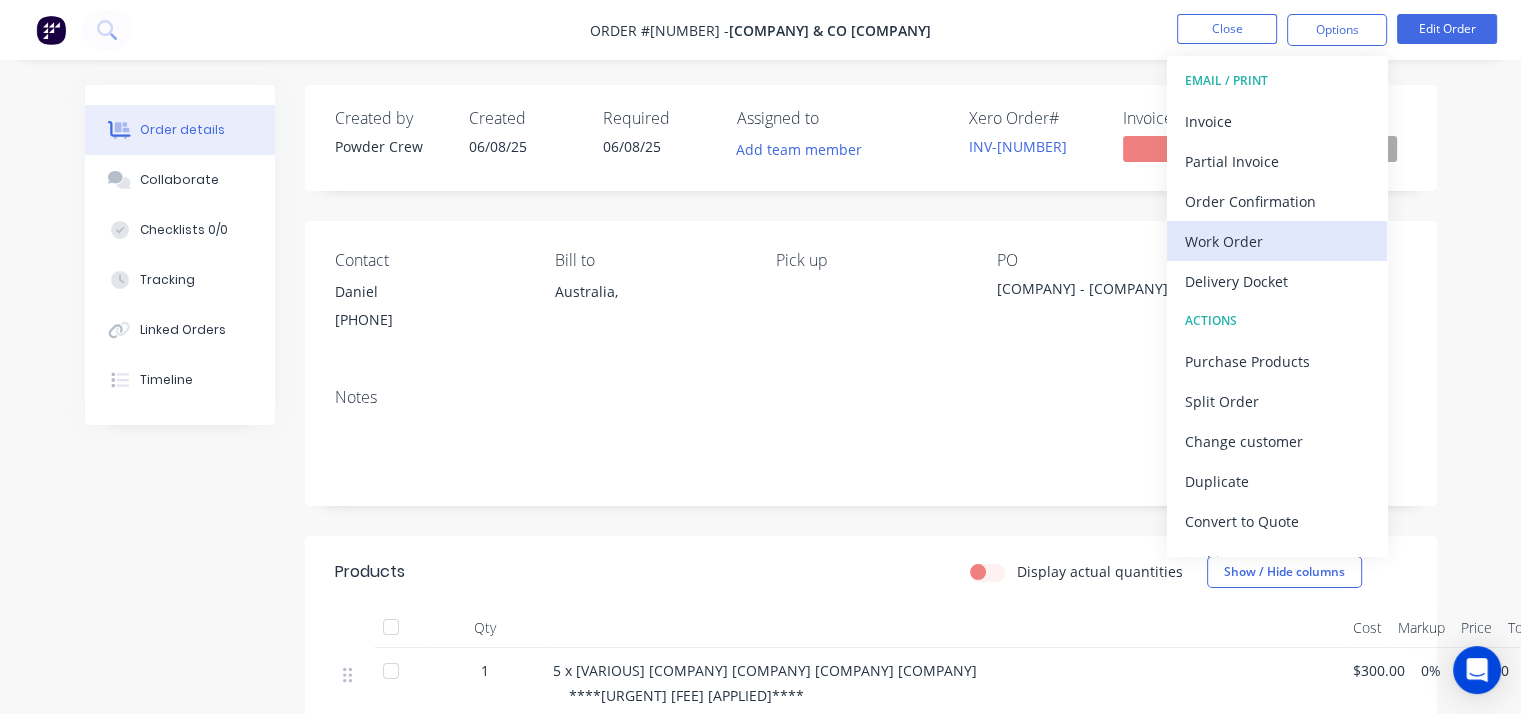 click on "Work Order" at bounding box center (1277, 241) 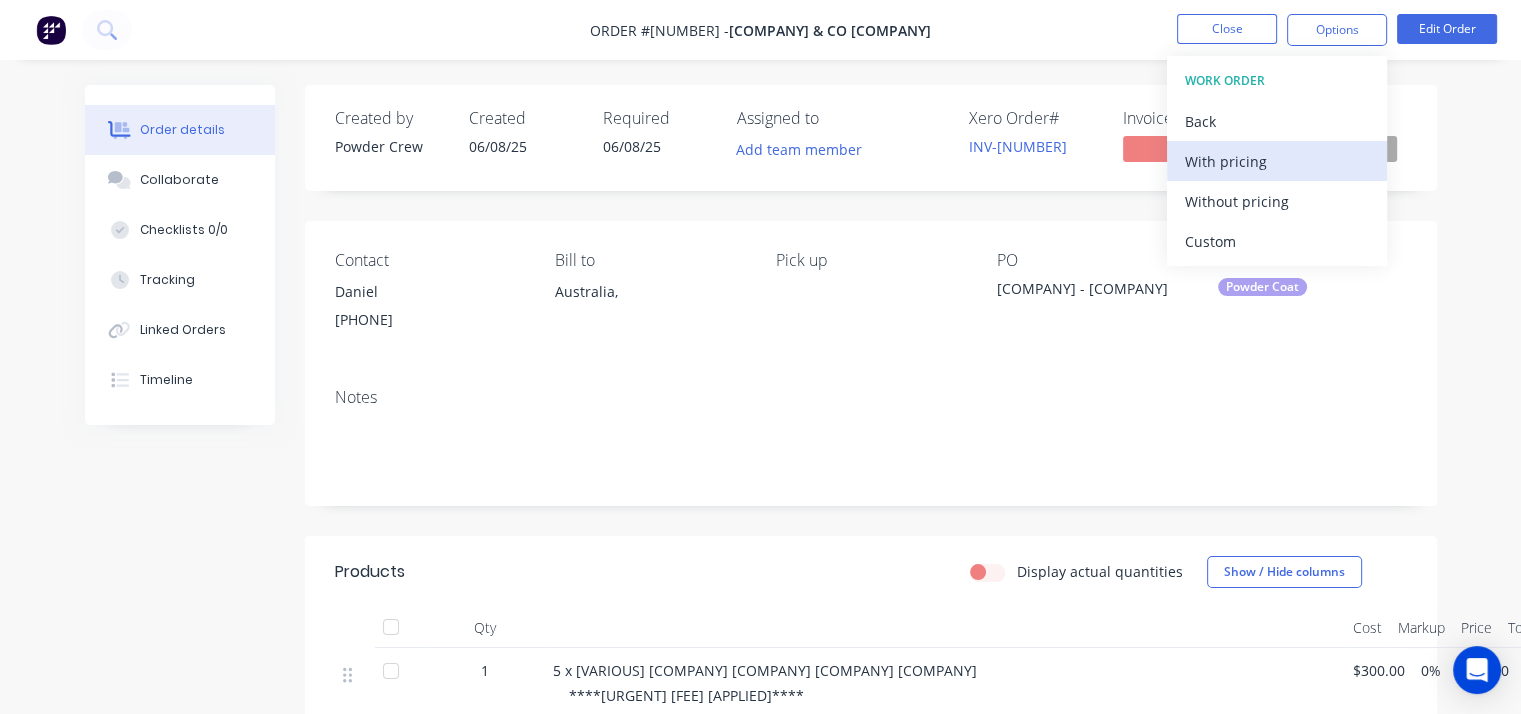 click on "With pricing" at bounding box center (1277, 161) 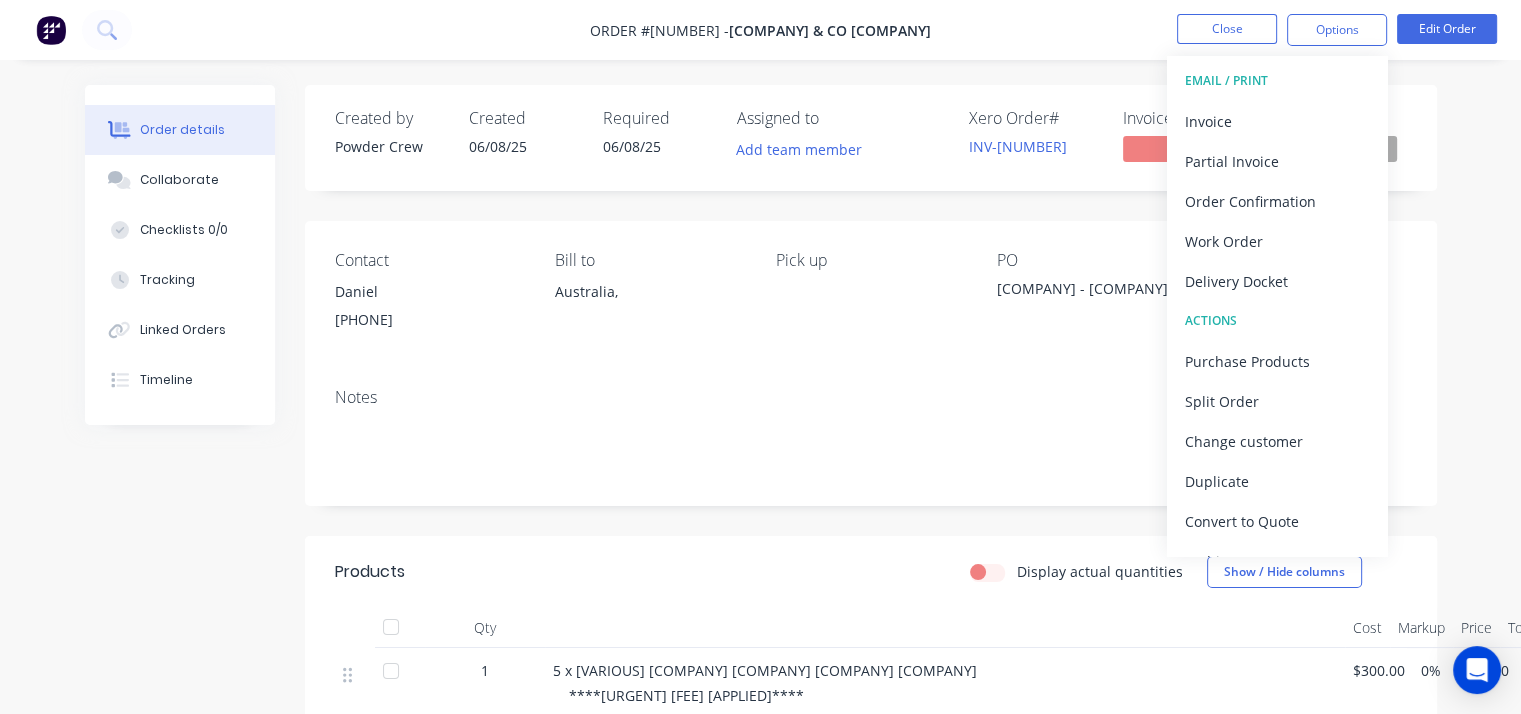 click on "Contact Daniel 0452 037 208 Bill to   Australia,  Pick up PO Ally Trims - Windspray Labels Powder Coat" at bounding box center [871, 296] 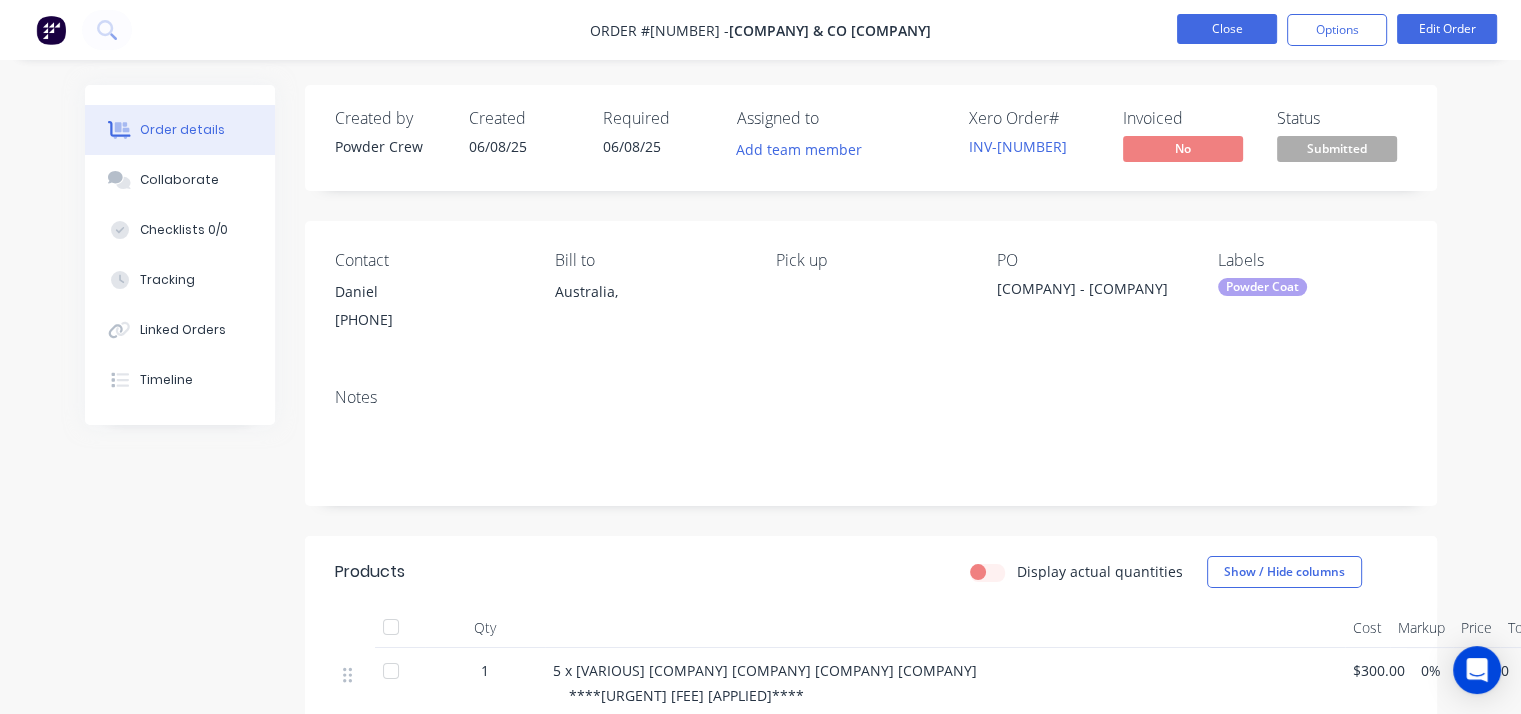 click on "Close" at bounding box center (1227, 29) 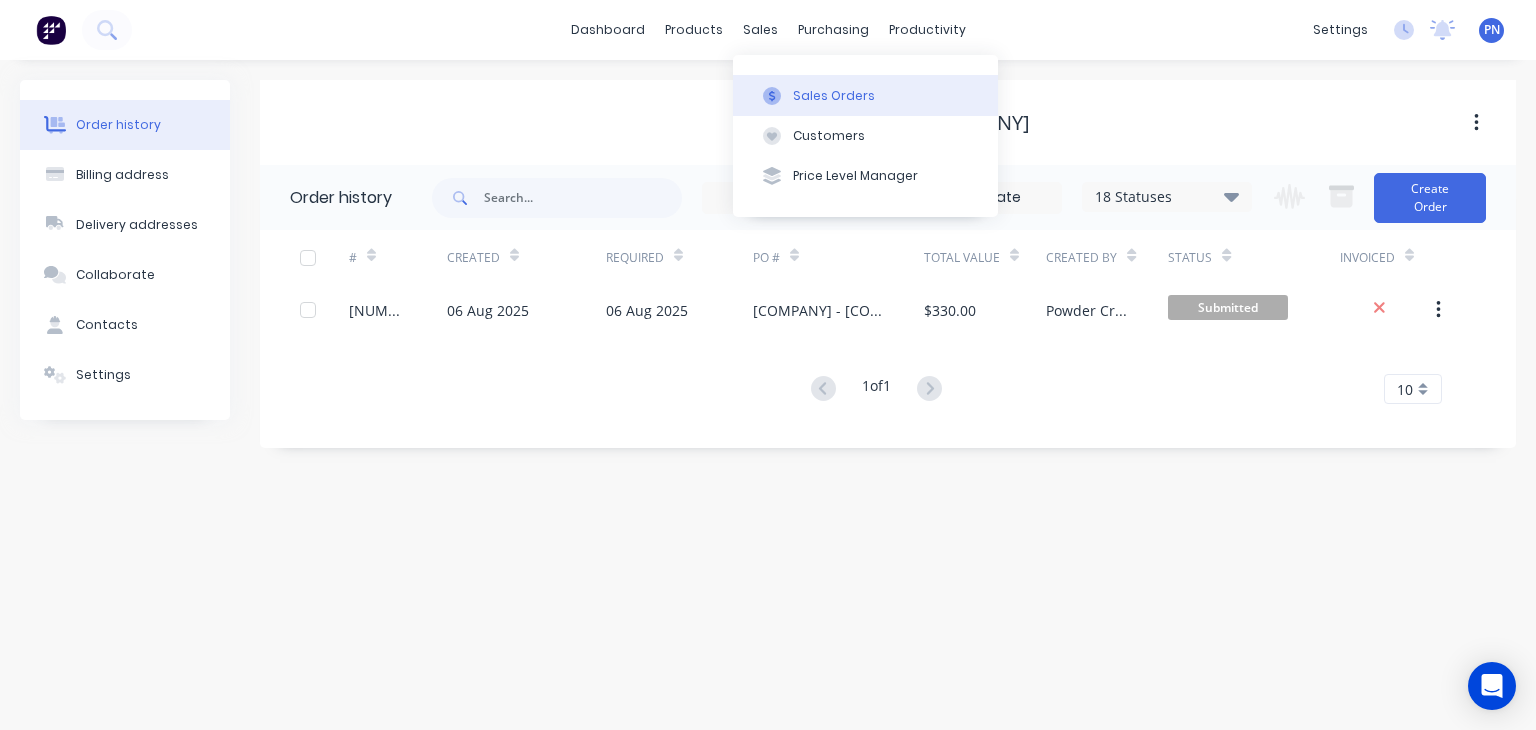 click on "Sales Orders" at bounding box center (834, 96) 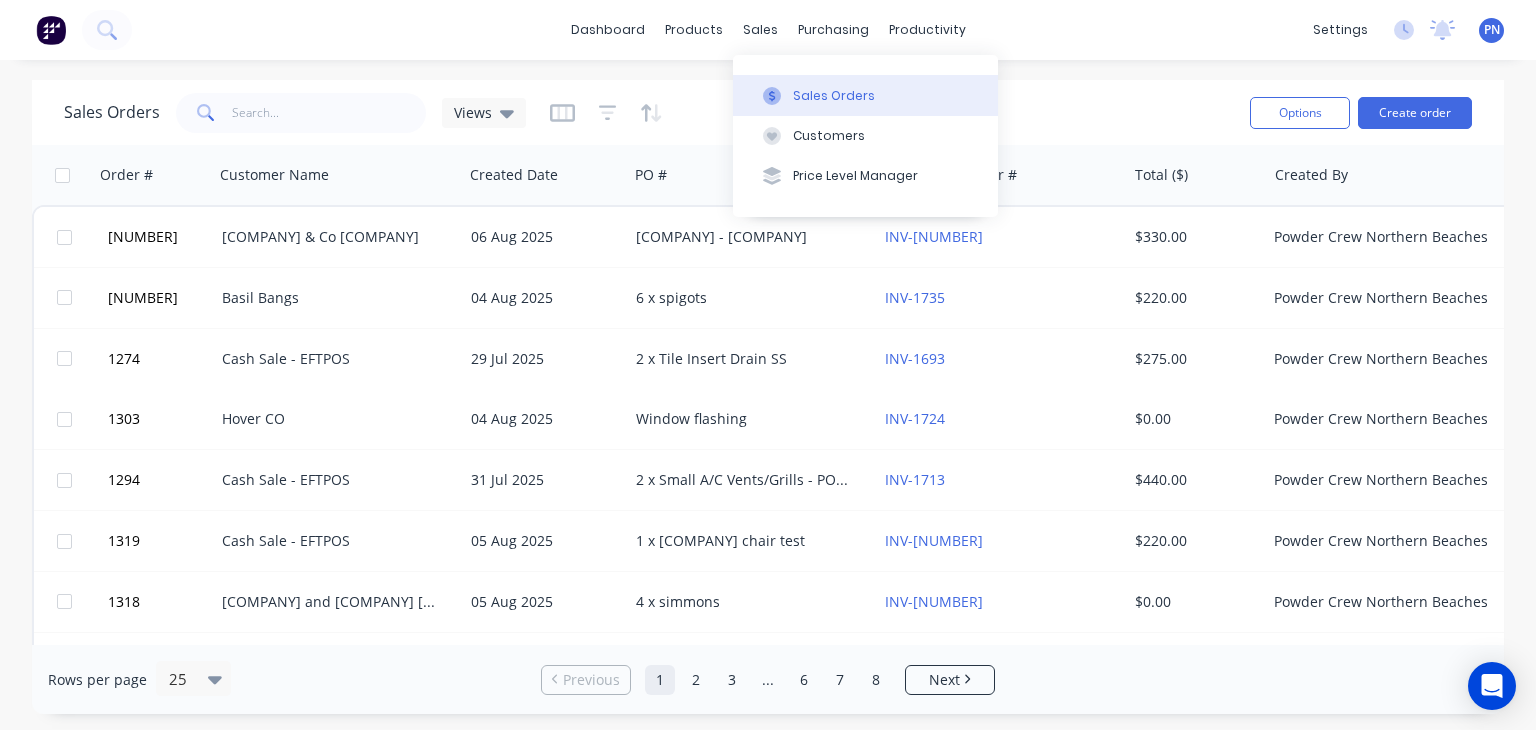 click on "Sales Orders" at bounding box center (834, 96) 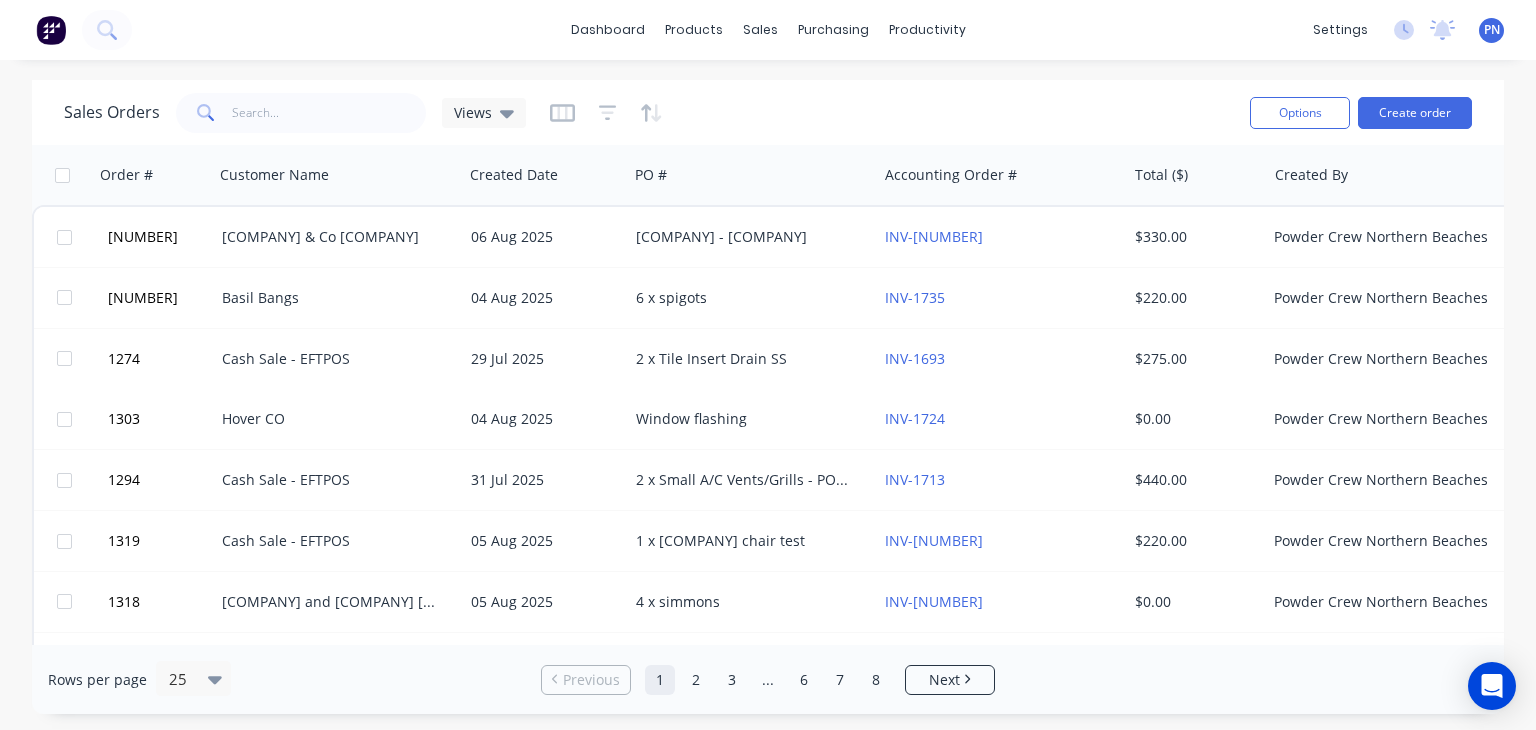 click on "dashboard products sales purchasing productivity dashboard products Product Catalogue Materials sales Sales Orders Customers Price Level Manager purchasing Purchase Orders Suppliers productivity Workflow Planner Delivery Scheduling Timesheets settings No new notifications Mark all as read You have no notifications PN Powder Crew - Northern Beaches Powder Crew Northern Beaches Administrator Profile Sign out" at bounding box center (768, 30) 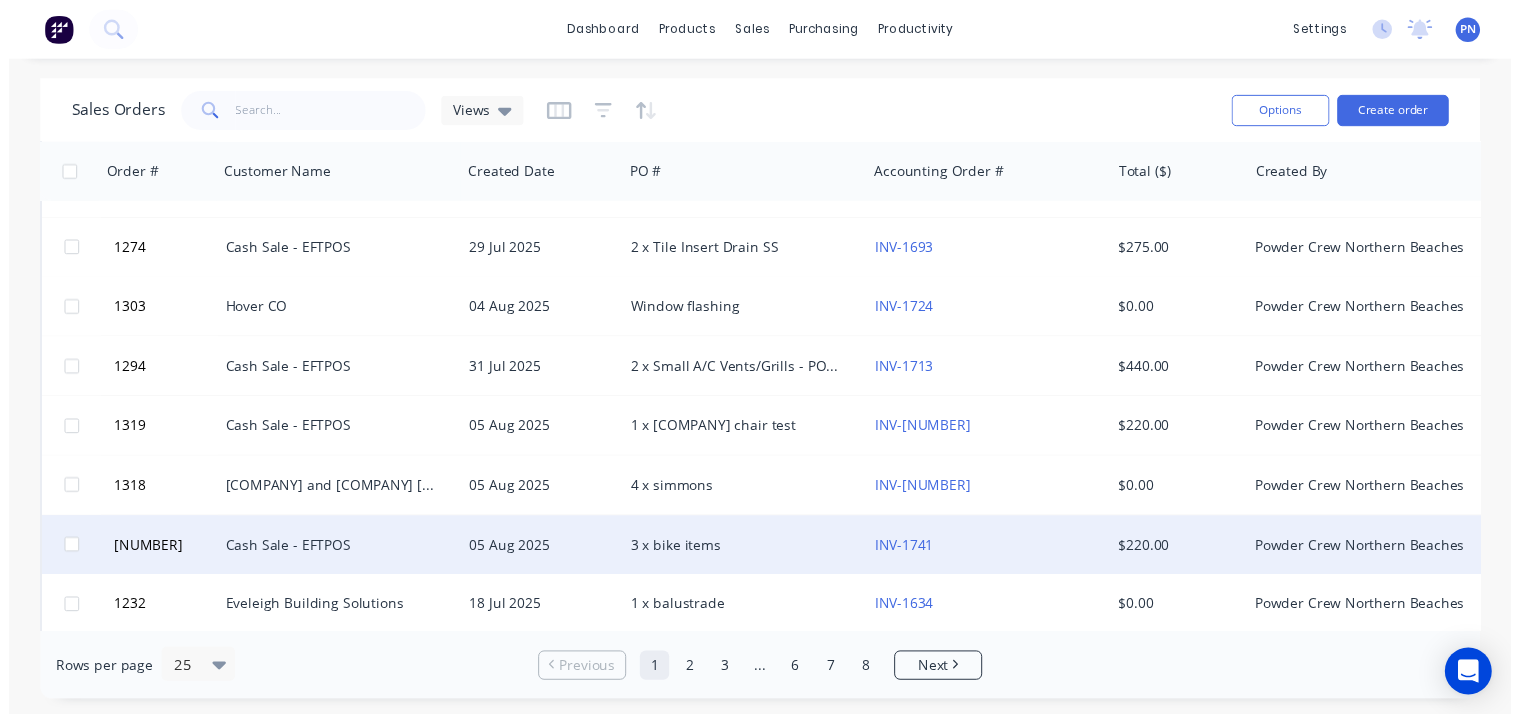 scroll, scrollTop: 200, scrollLeft: 0, axis: vertical 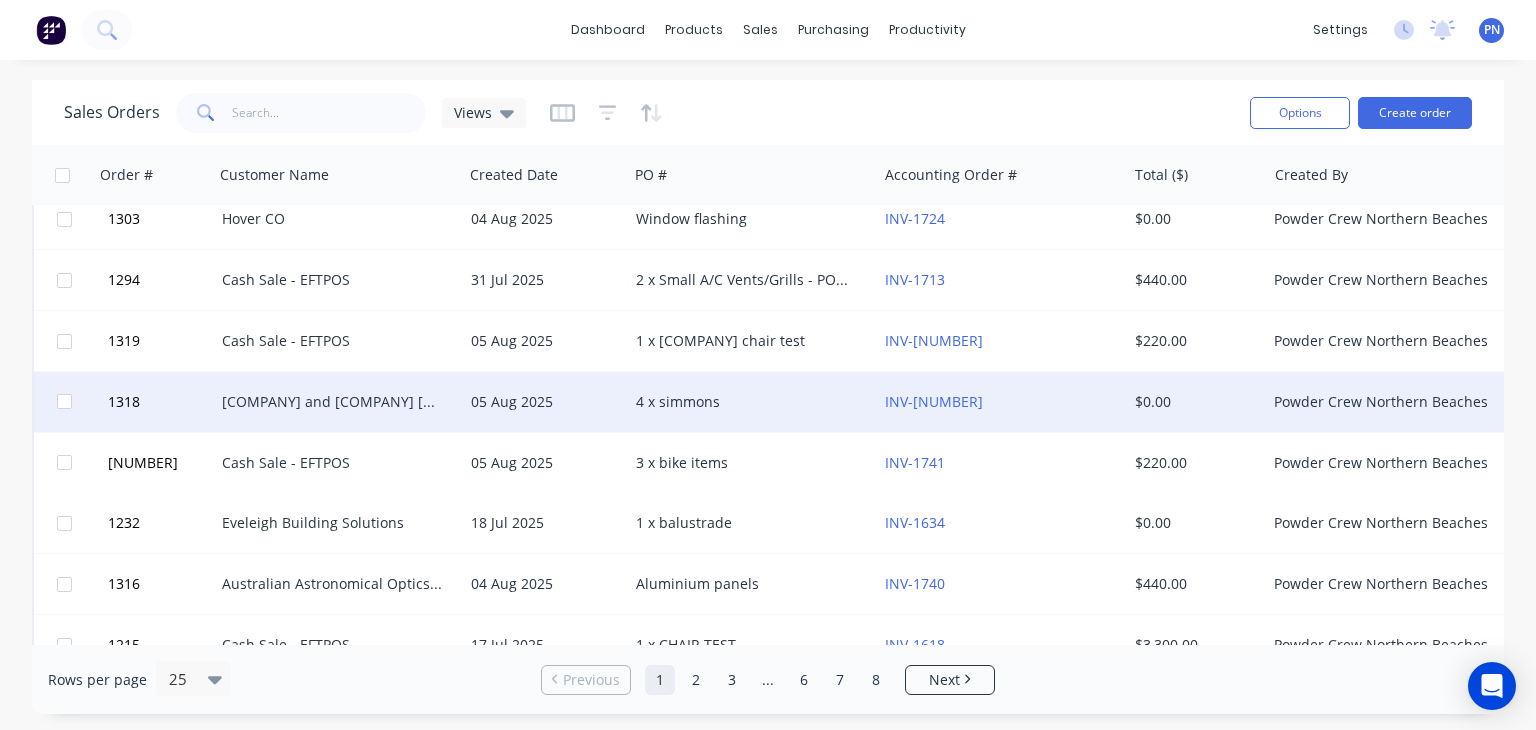 click on "4 x simmons" at bounding box center [747, 402] 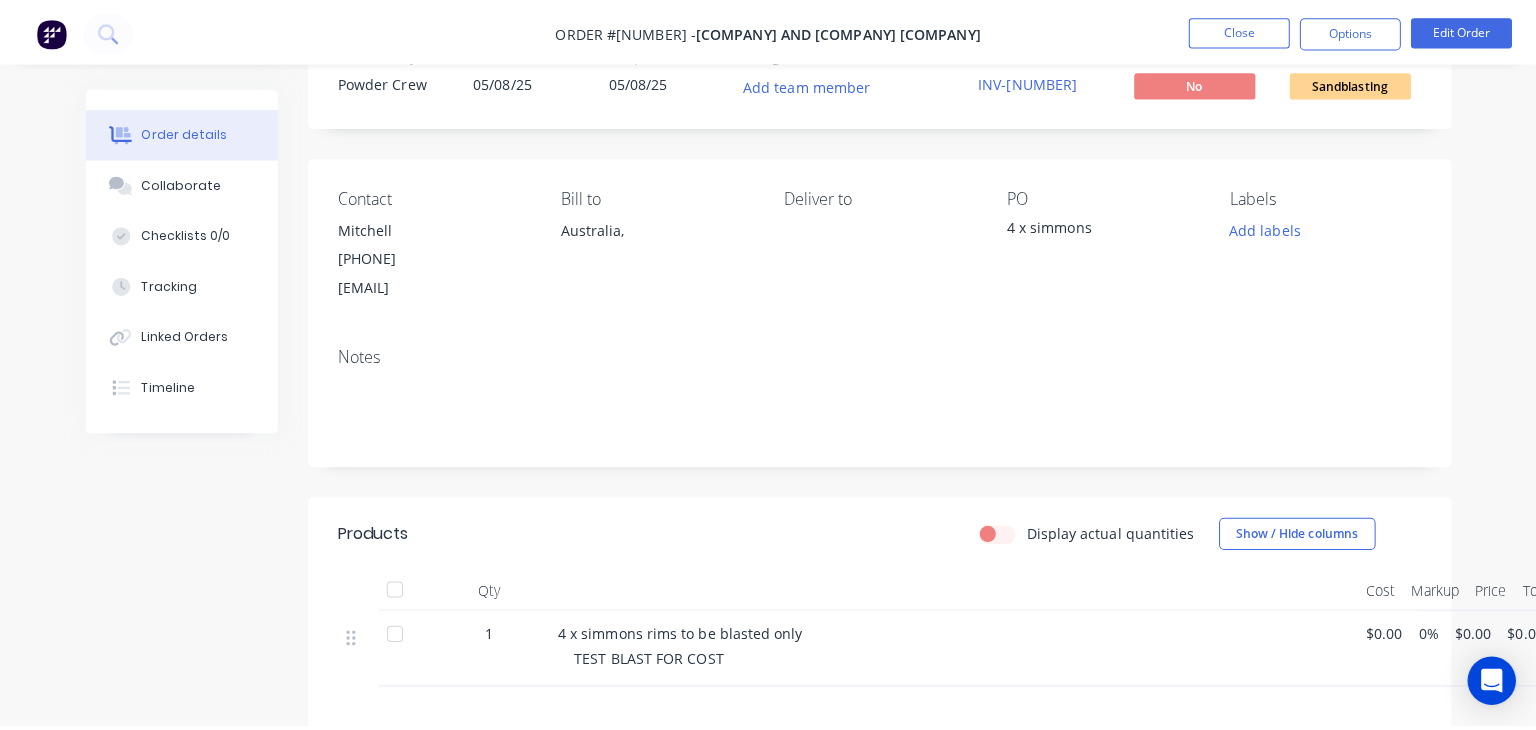 scroll, scrollTop: 0, scrollLeft: 0, axis: both 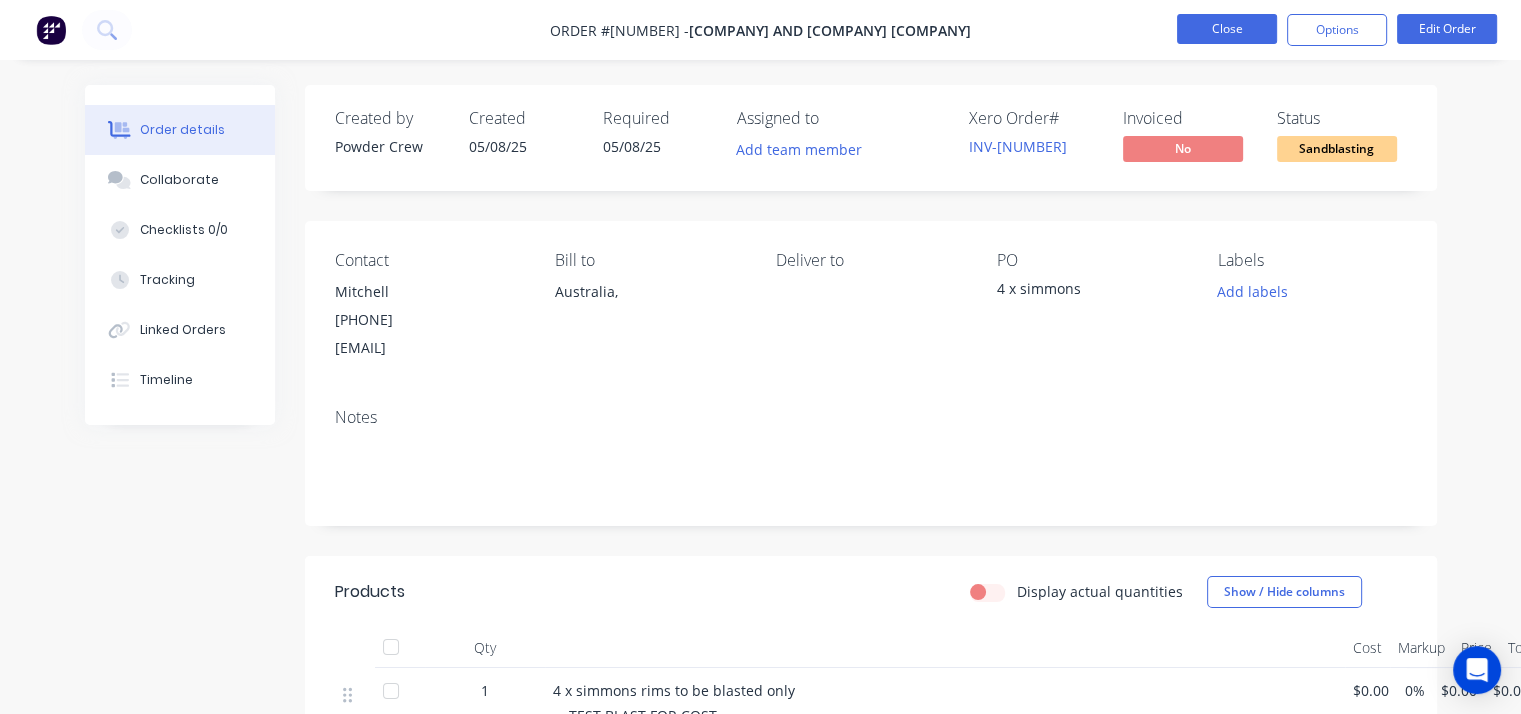 click on "Close" at bounding box center (1227, 29) 